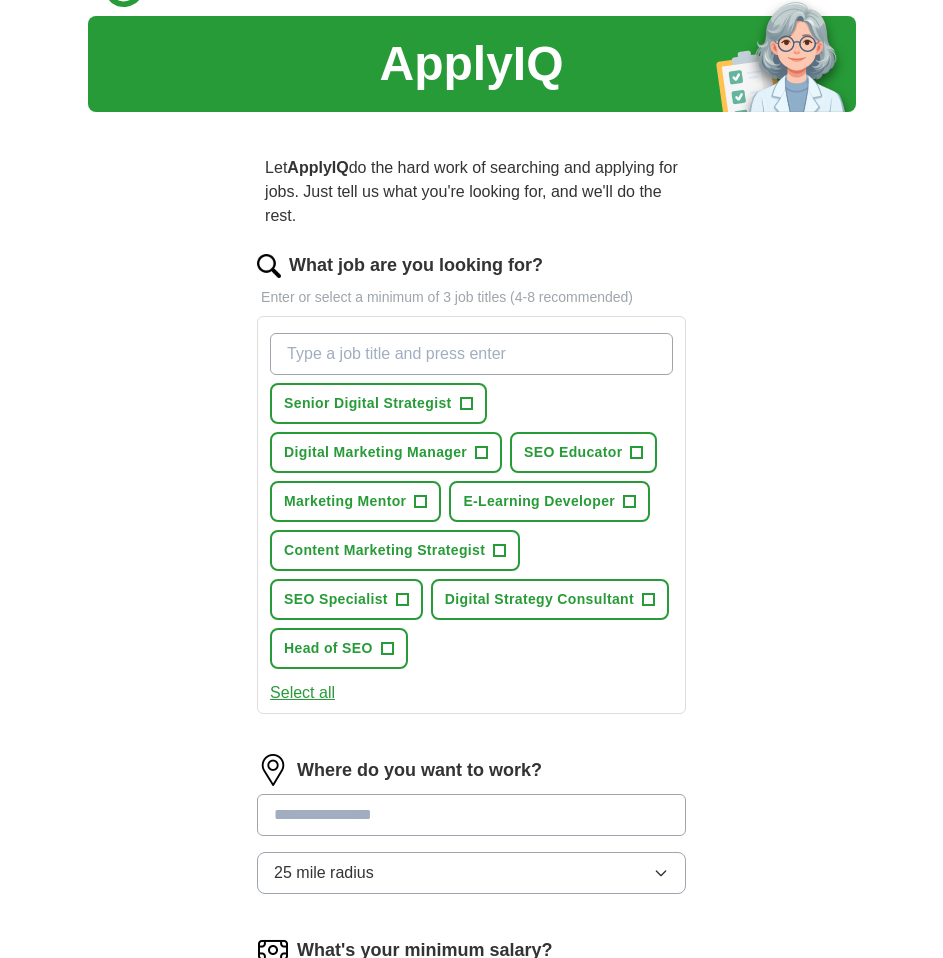 scroll, scrollTop: 34, scrollLeft: 0, axis: vertical 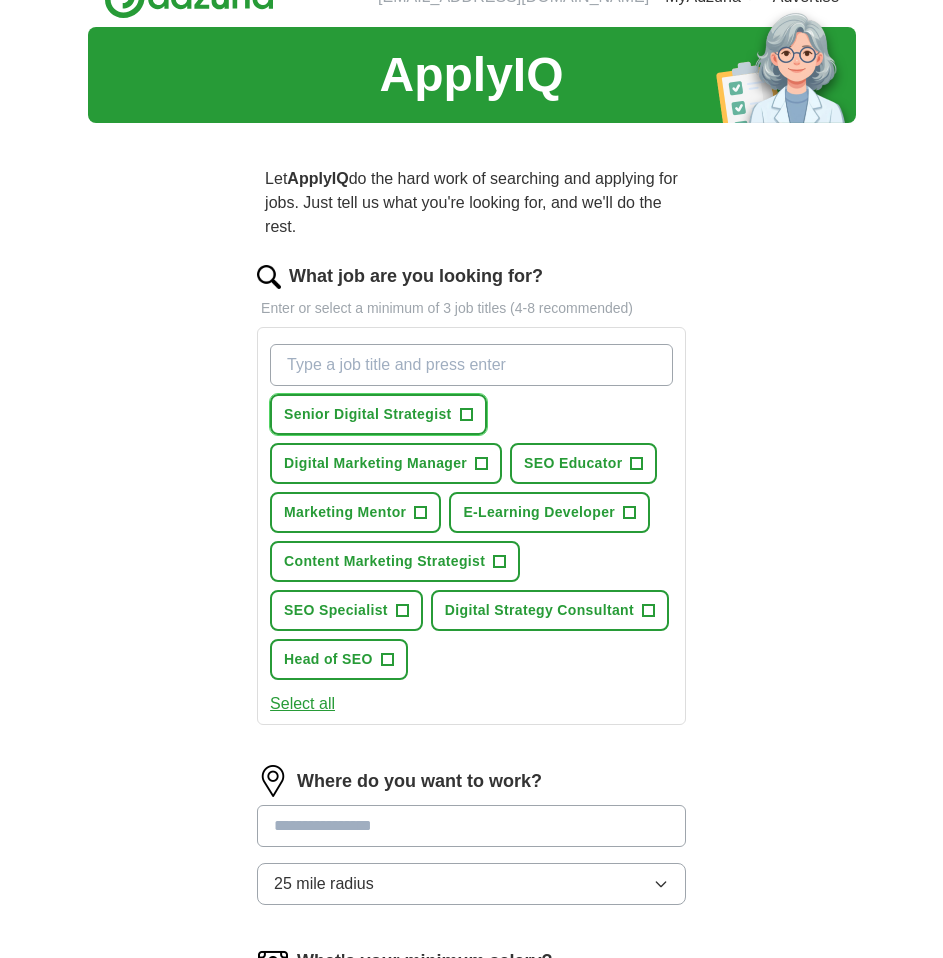 click on "Senior Digital Strategist" at bounding box center [367, 414] 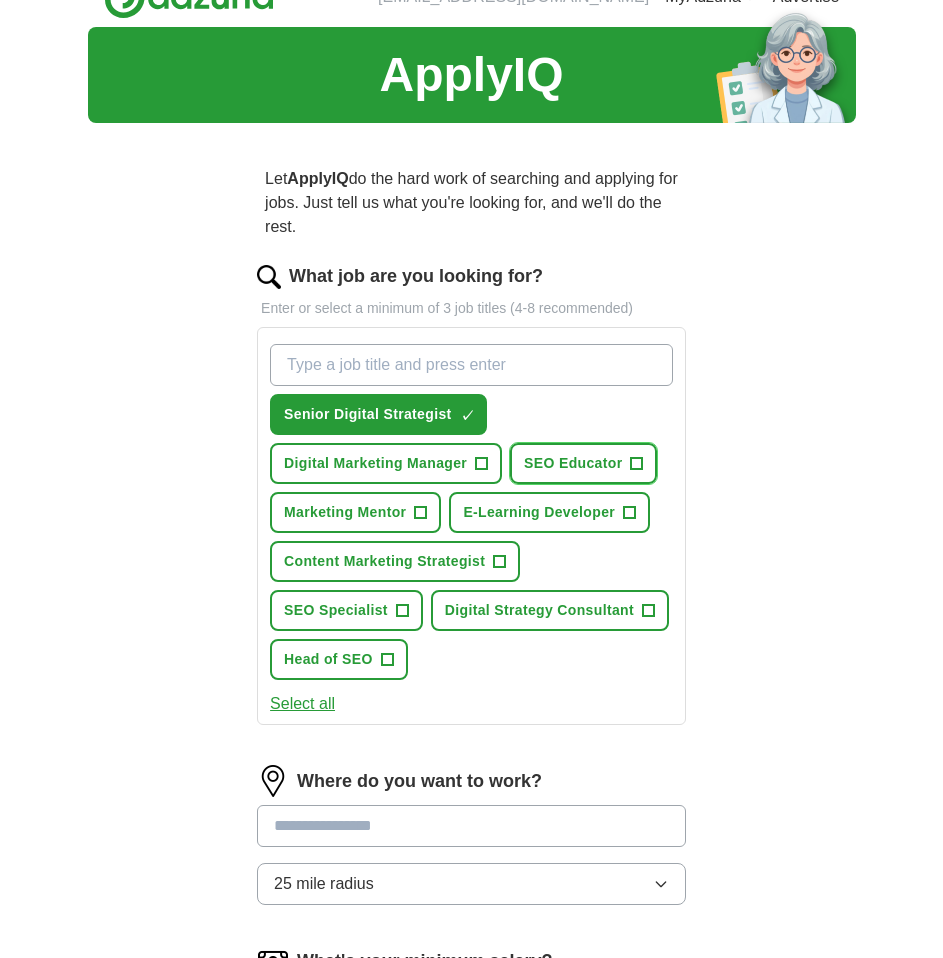 click on "SEO Educator +" at bounding box center [583, 463] 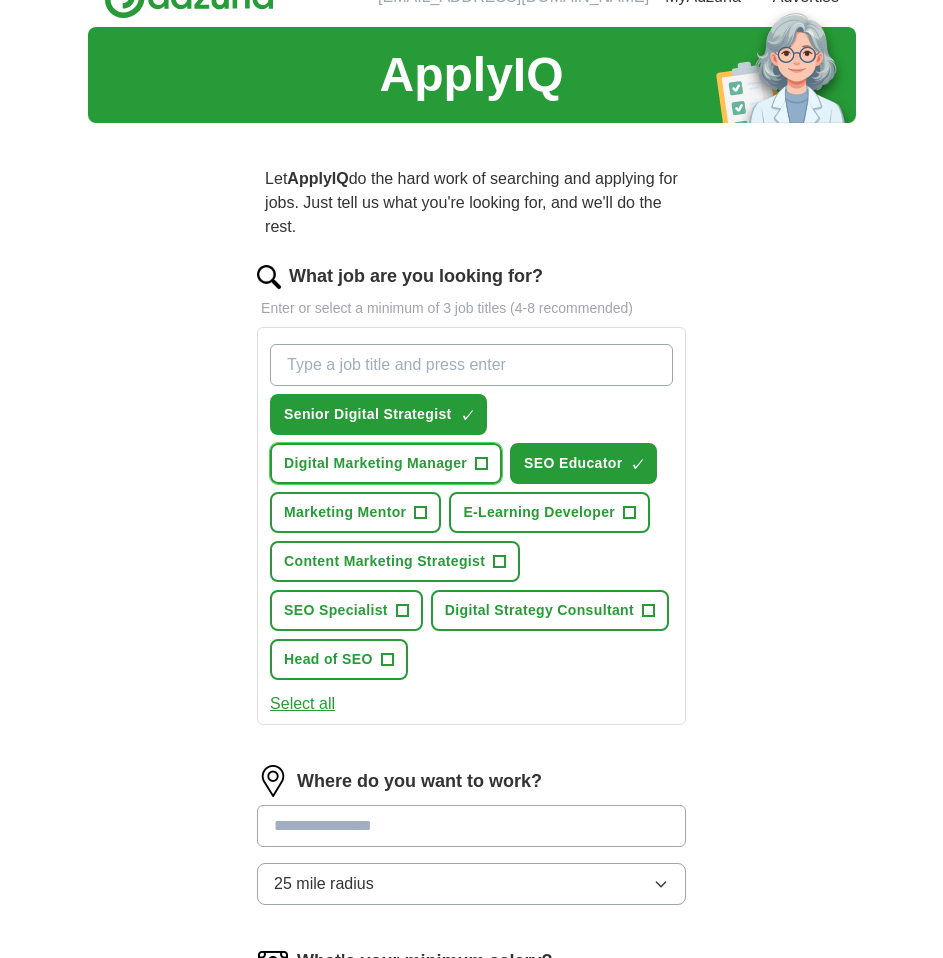 click on "Digital Marketing Manager" at bounding box center (375, 463) 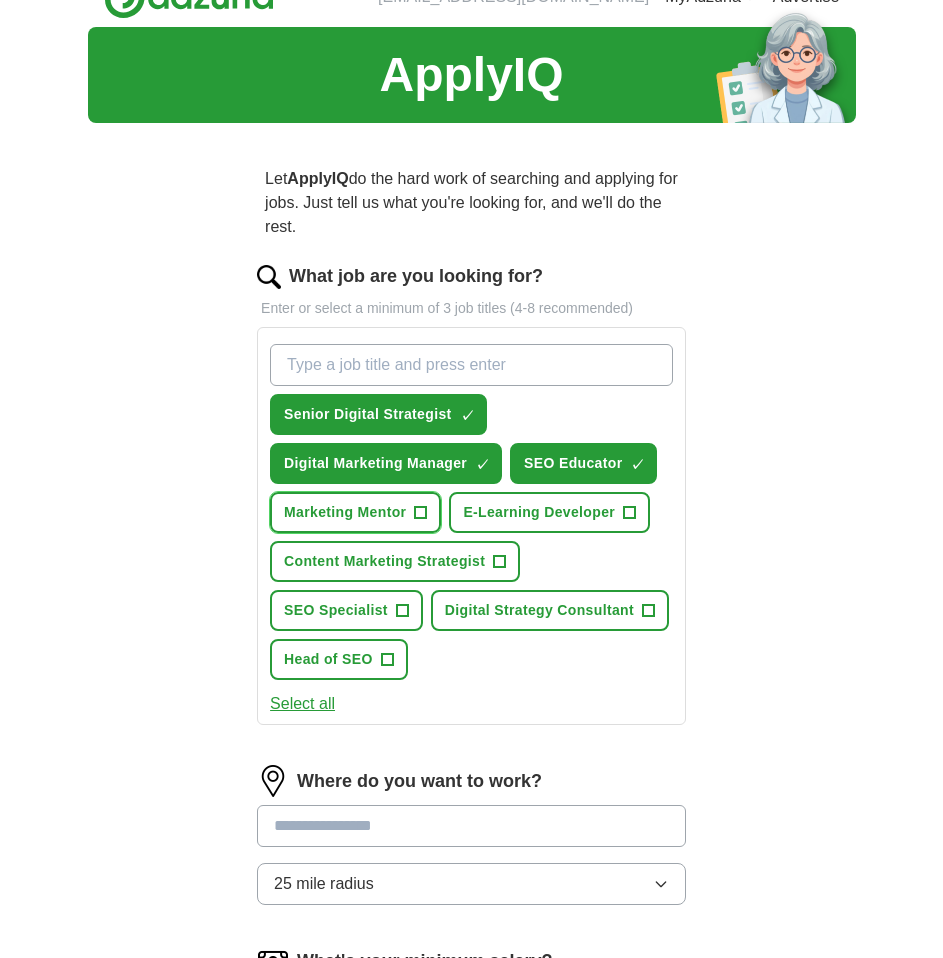 click on "Marketing Mentor +" at bounding box center [355, 512] 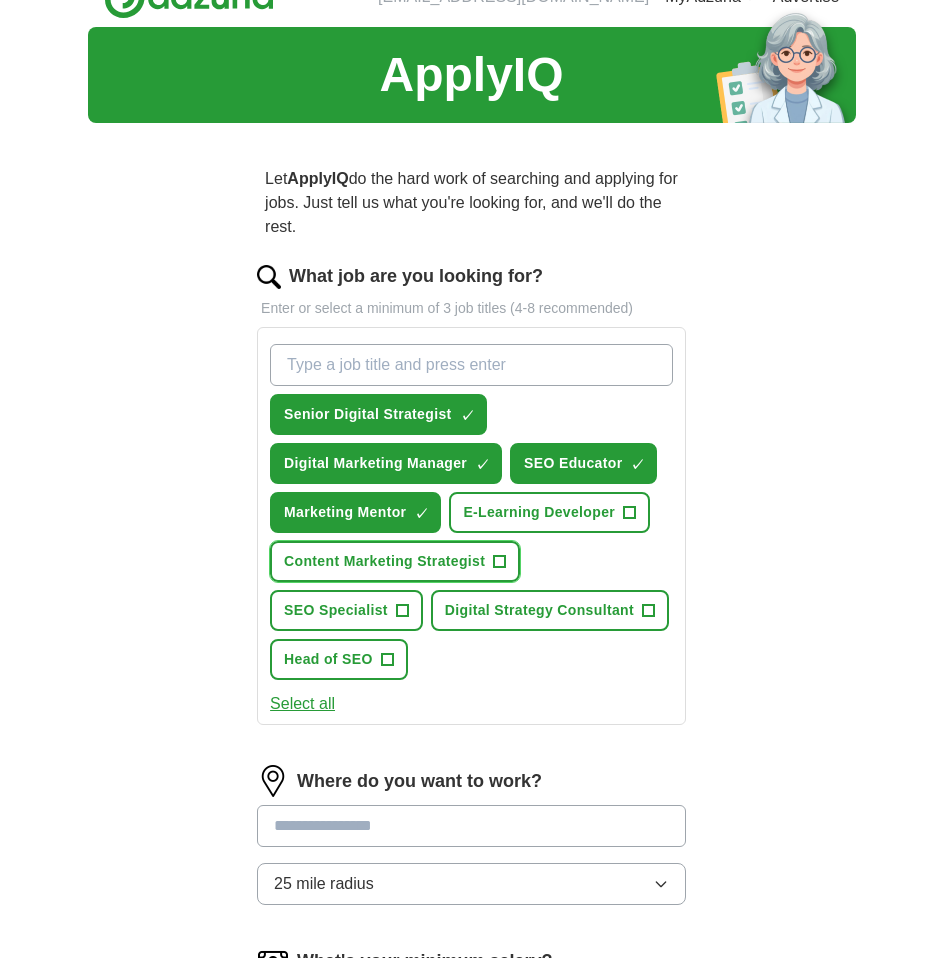 click on "Content Marketing Strategist +" at bounding box center (395, 561) 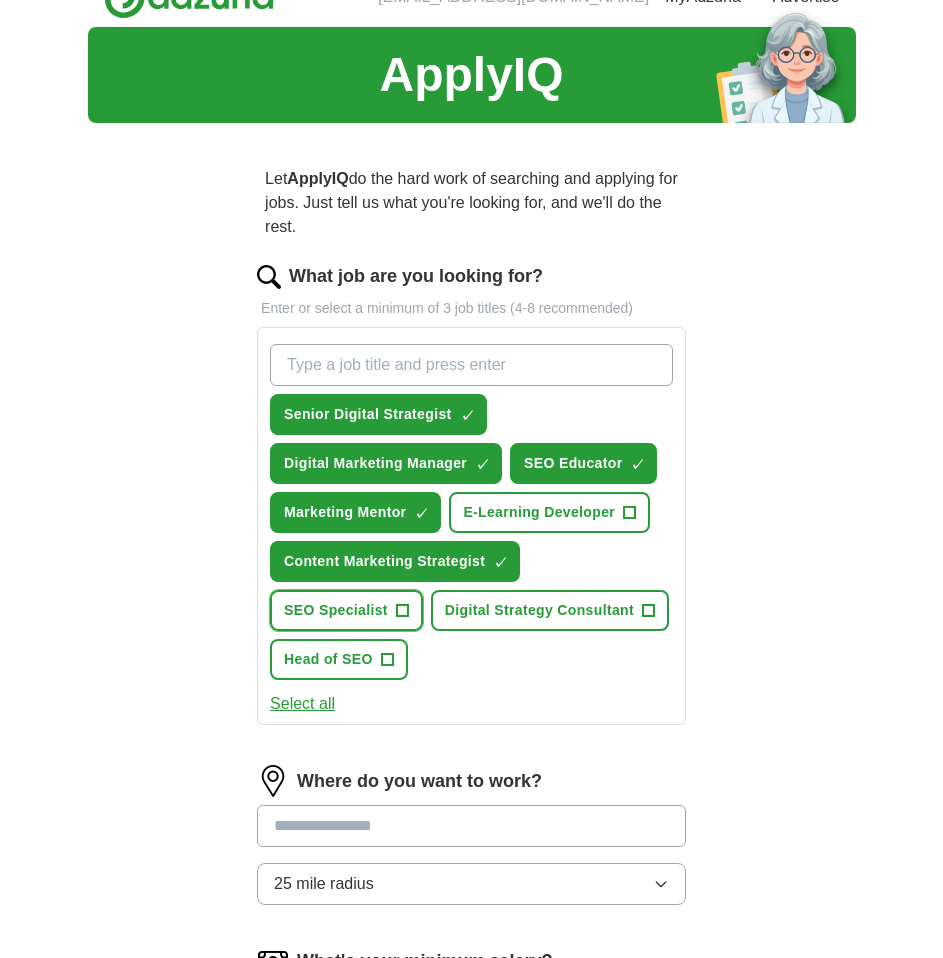 click on "SEO Specialist" at bounding box center [336, 610] 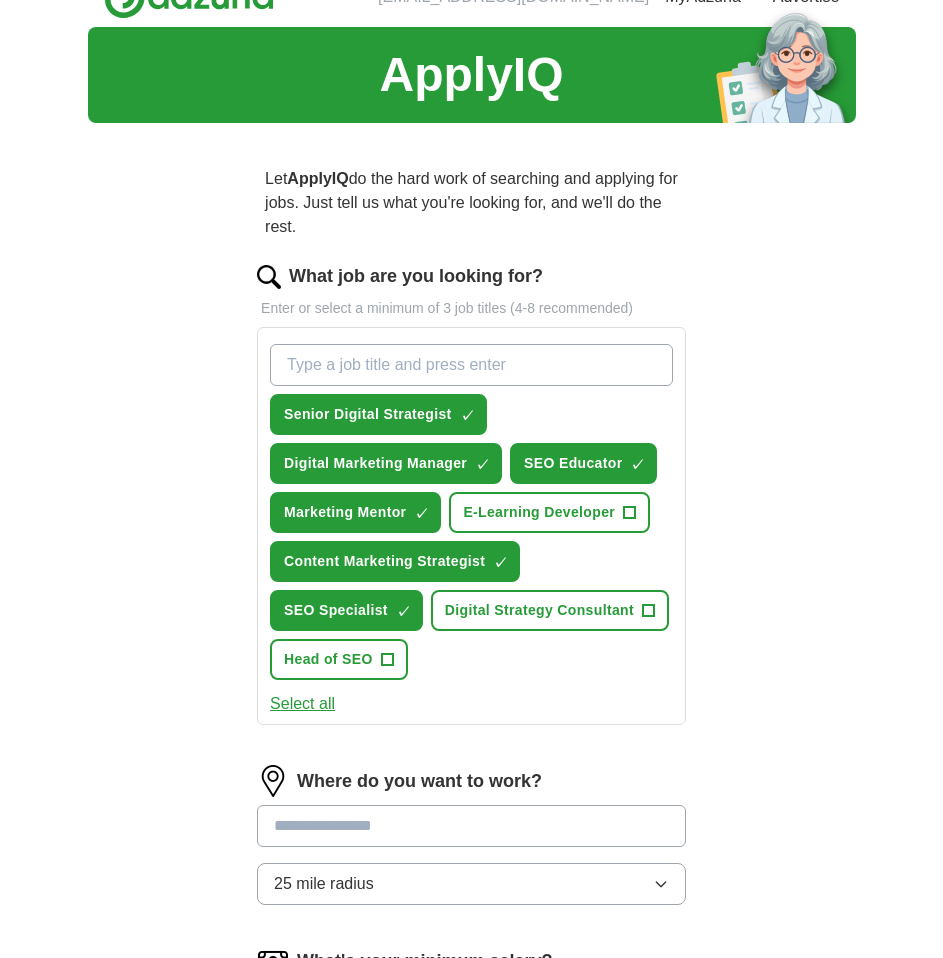 click on "Senior Digital Strategist ✓ × Digital Marketing Manager ✓ × SEO Educator ✓ × Marketing Mentor ✓ × E-Learning Developer + Content Marketing Strategist ✓ × SEO Specialist ✓ × Digital Strategy Consultant + Head of SEO +" at bounding box center [471, 512] 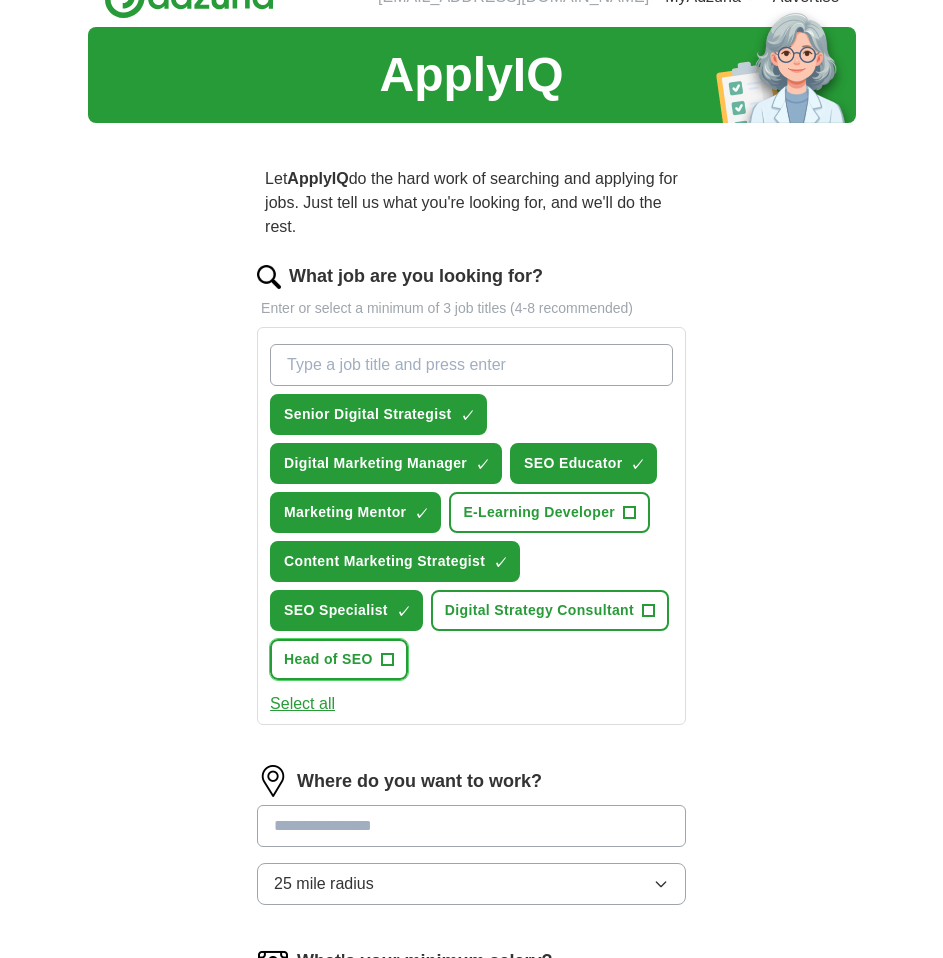 click on "Head of SEO" at bounding box center [328, 659] 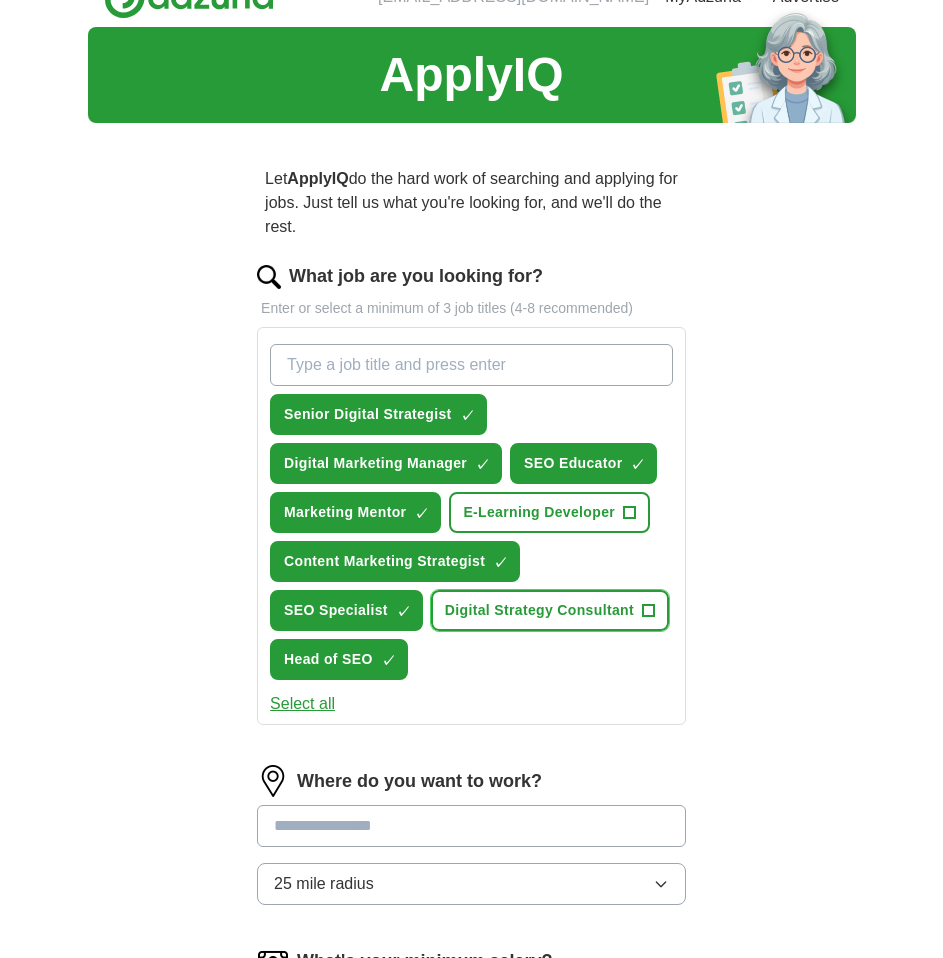 click on "Digital Strategy Consultant +" at bounding box center (550, 610) 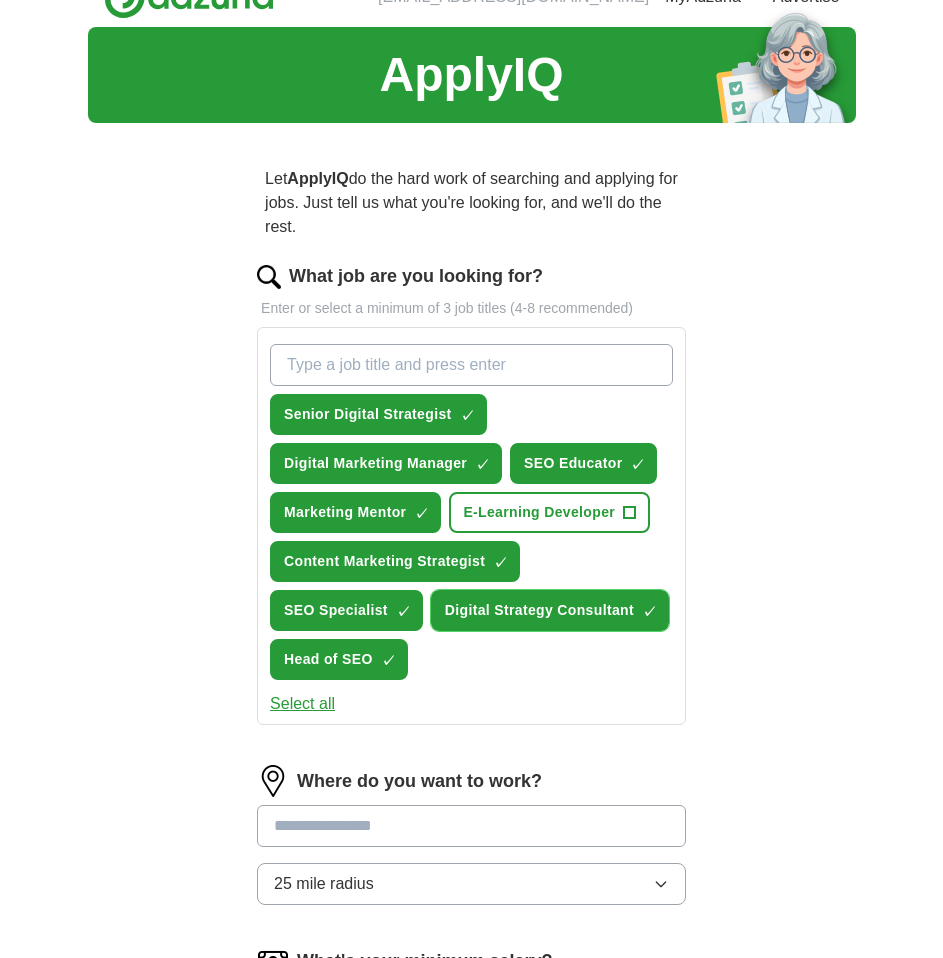 scroll, scrollTop: 234, scrollLeft: 0, axis: vertical 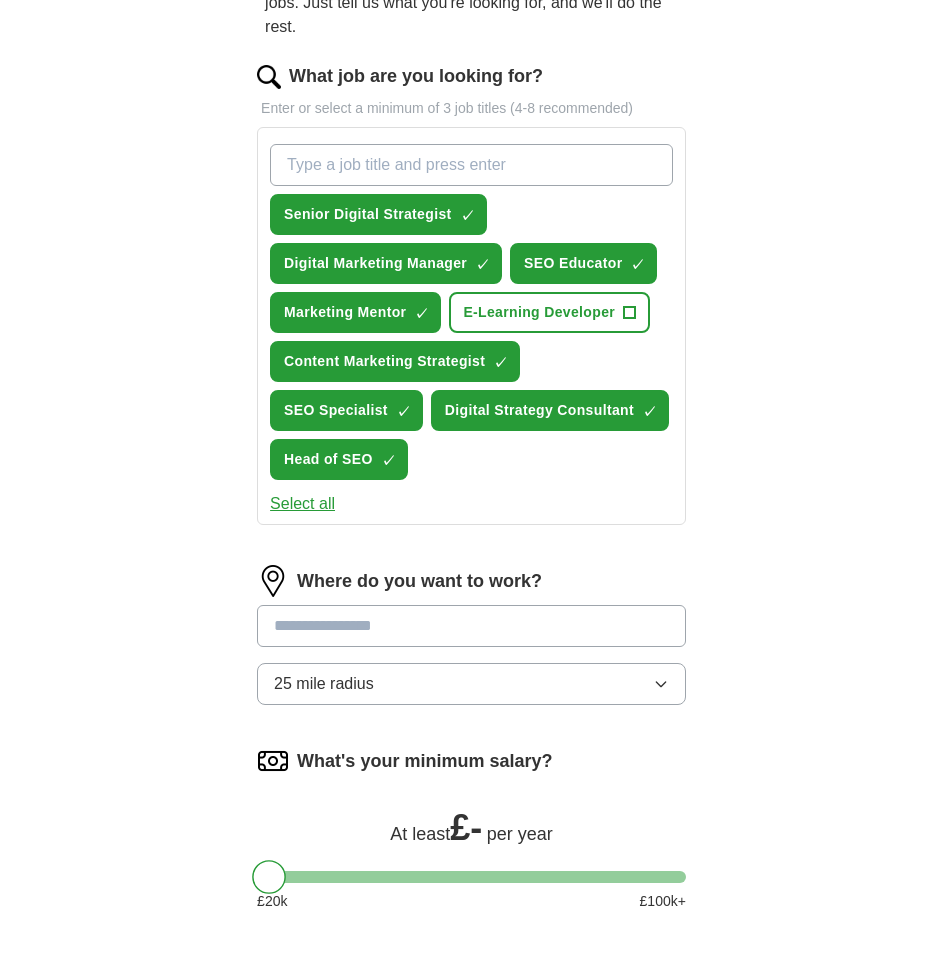 click on "Select all" at bounding box center [302, 504] 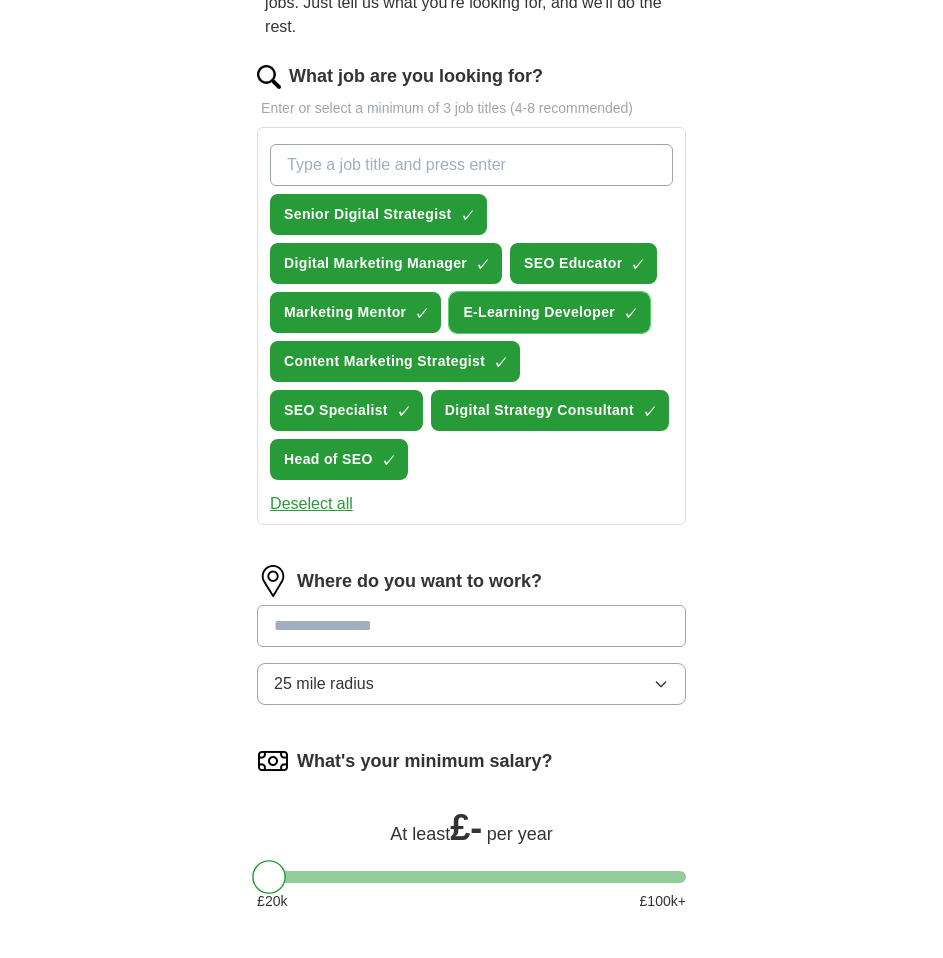 click on "E-Learning Developer" at bounding box center [539, 312] 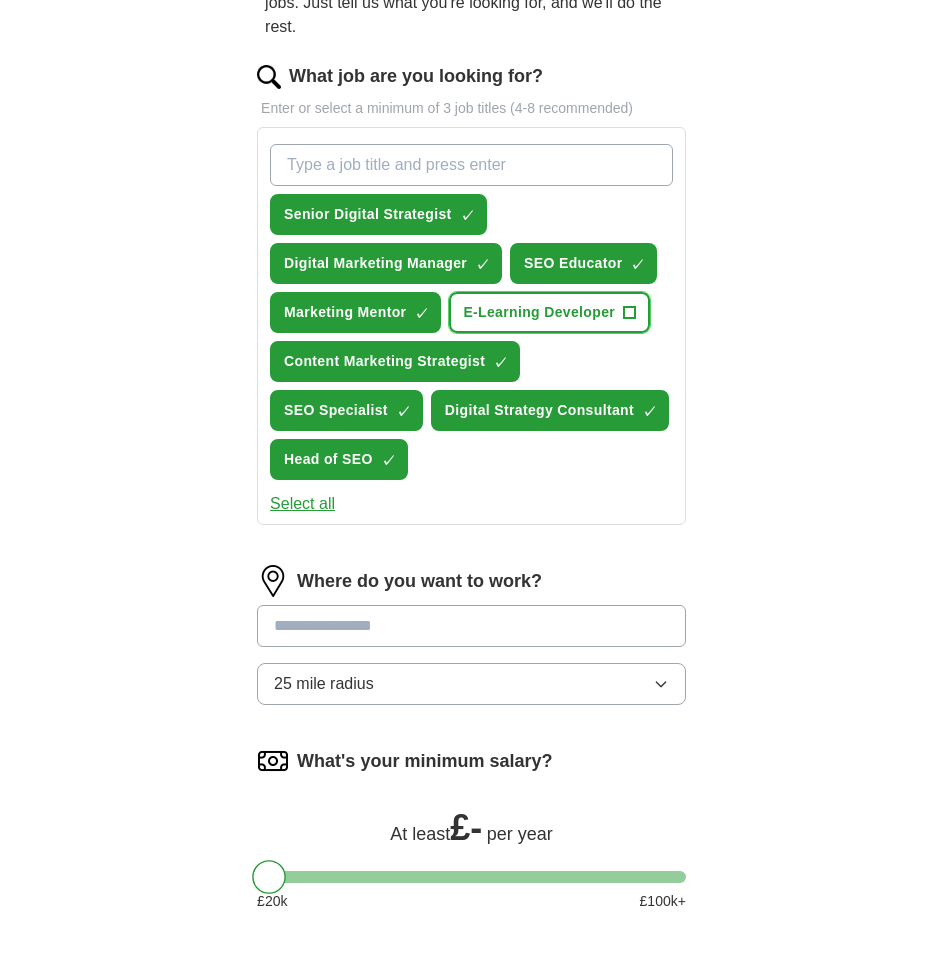 click on "E-Learning Developer +" at bounding box center [549, 312] 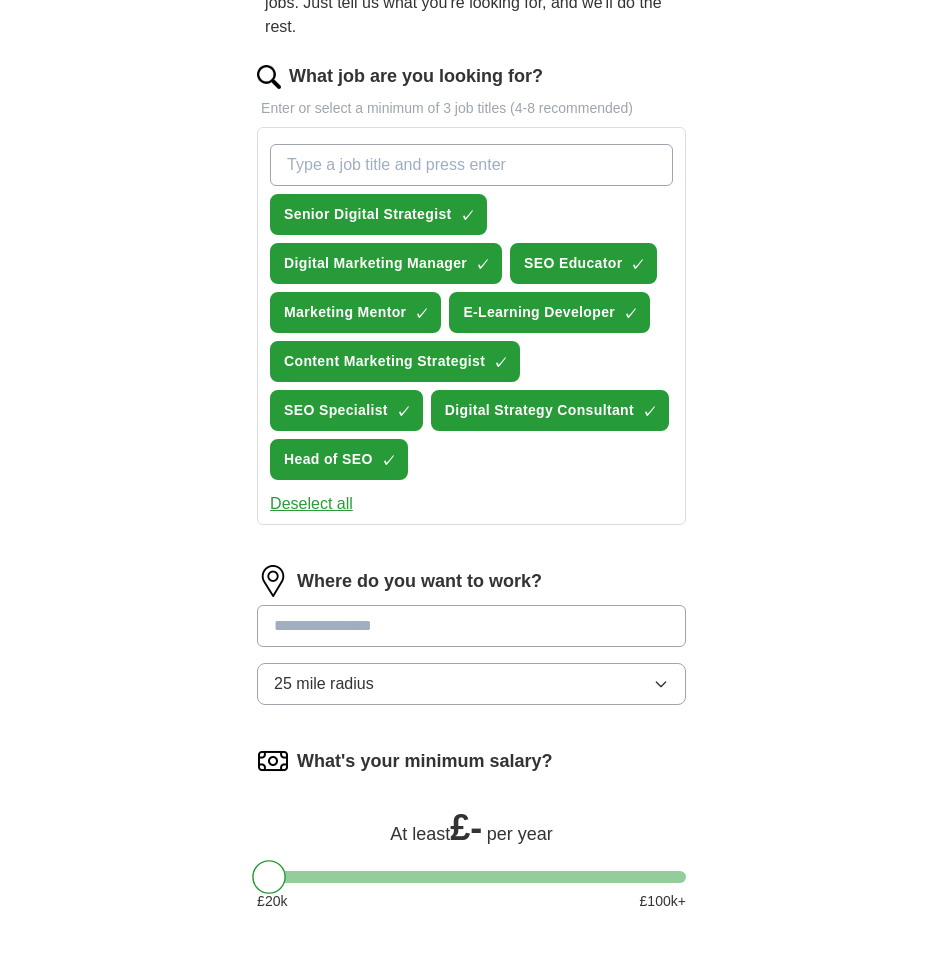 click at bounding box center (471, 626) 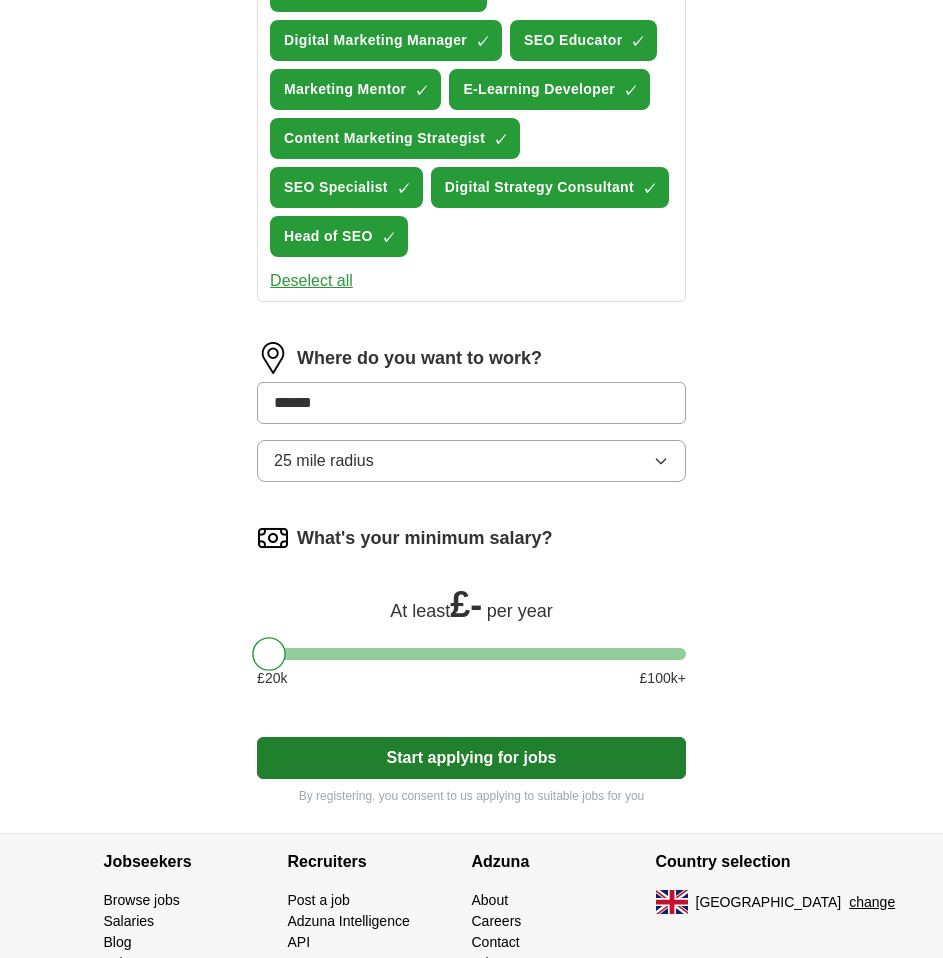 scroll, scrollTop: 534, scrollLeft: 0, axis: vertical 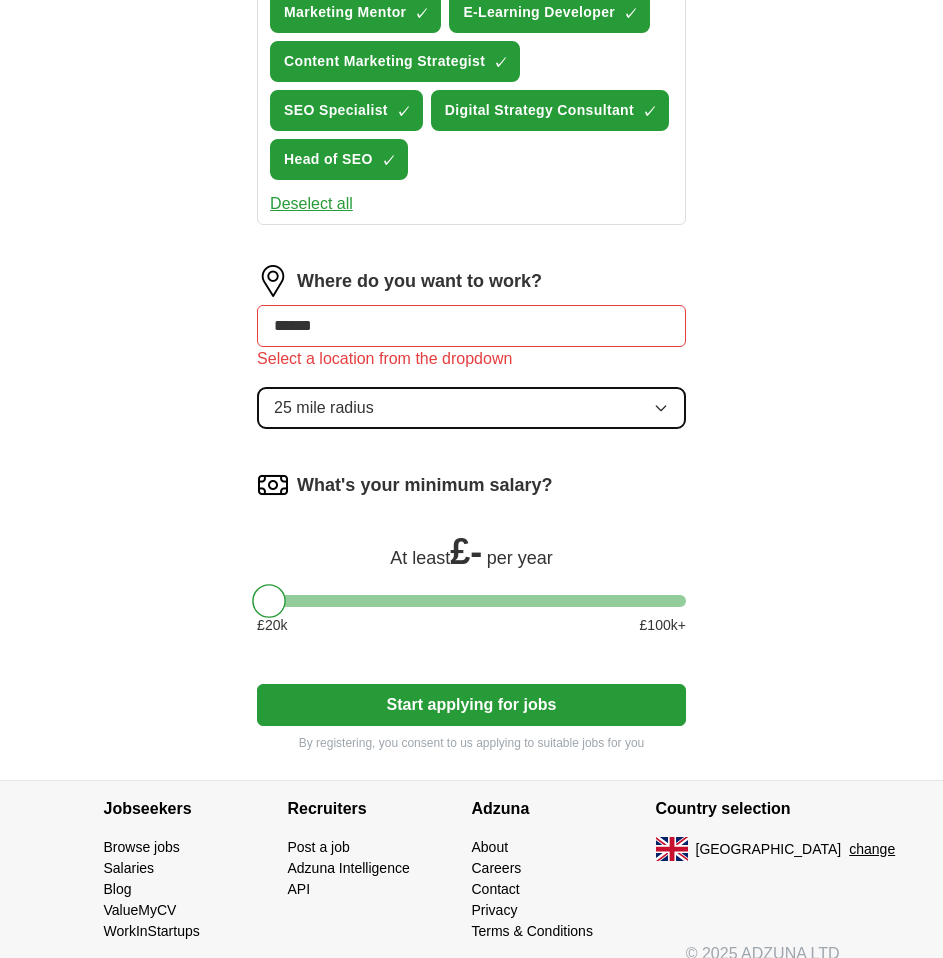 click on "25 mile radius" at bounding box center [471, 408] 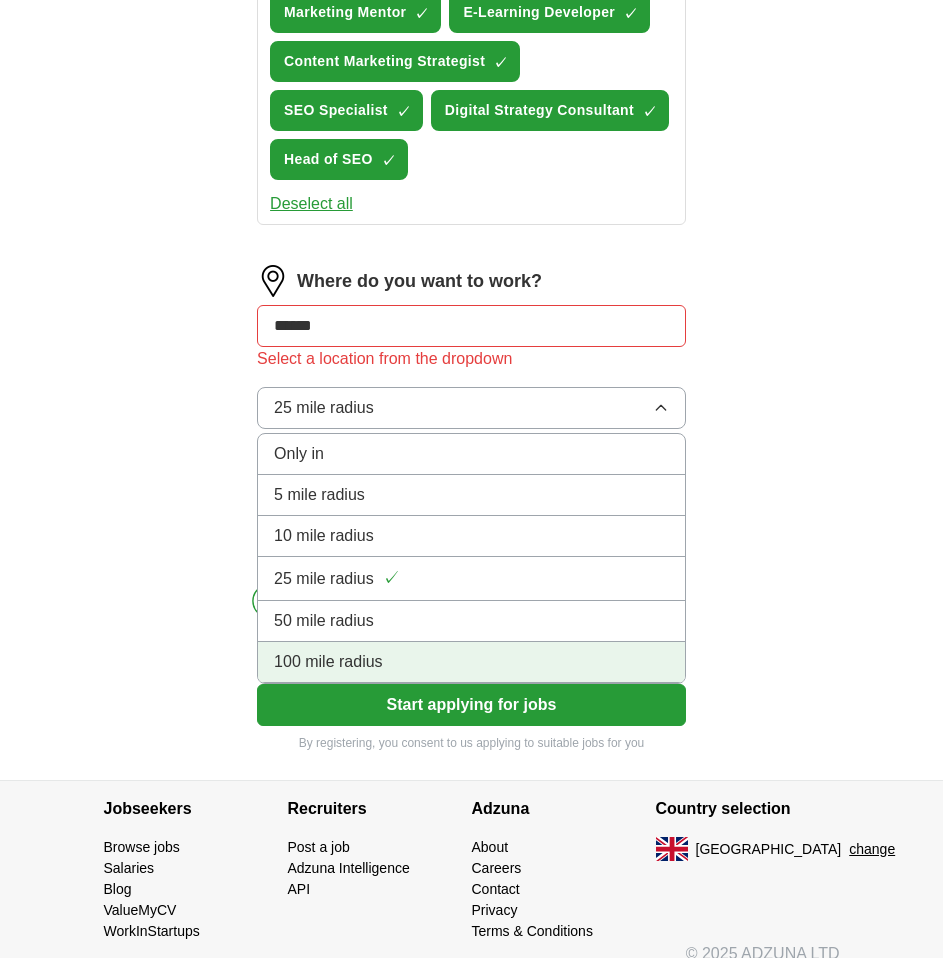 click on "100 mile radius" at bounding box center (471, 662) 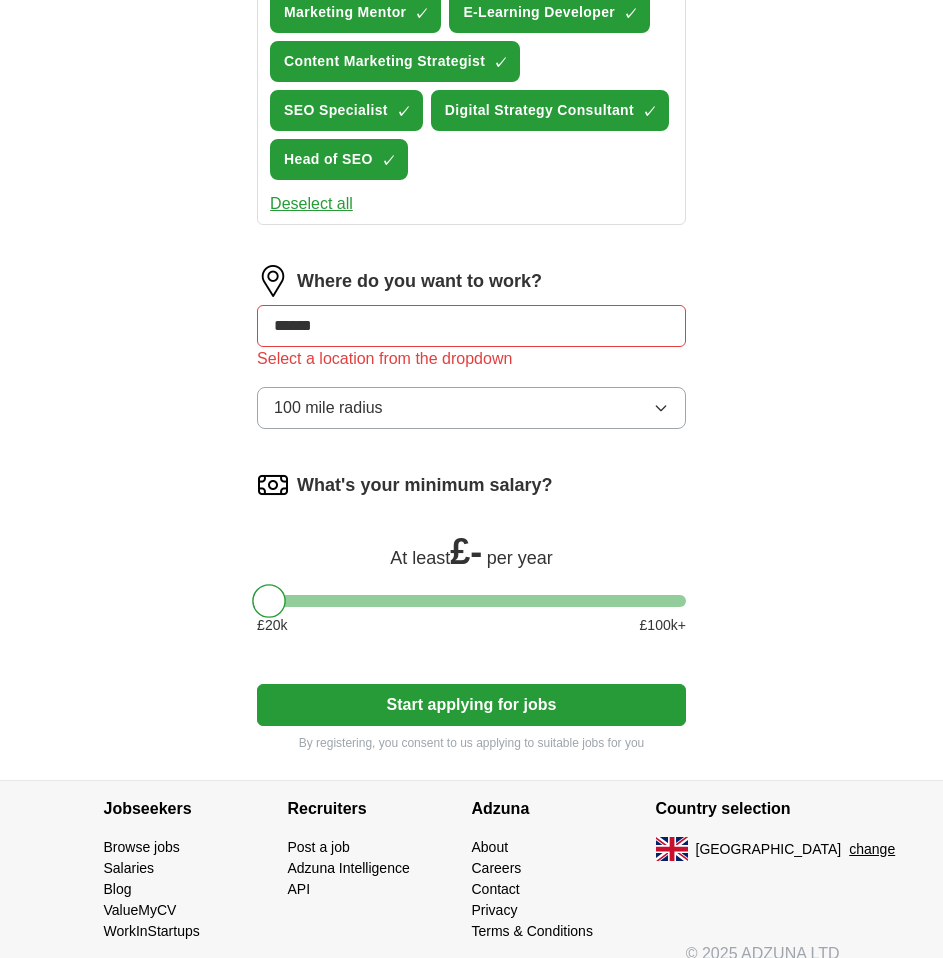 click on "******" at bounding box center [471, 326] 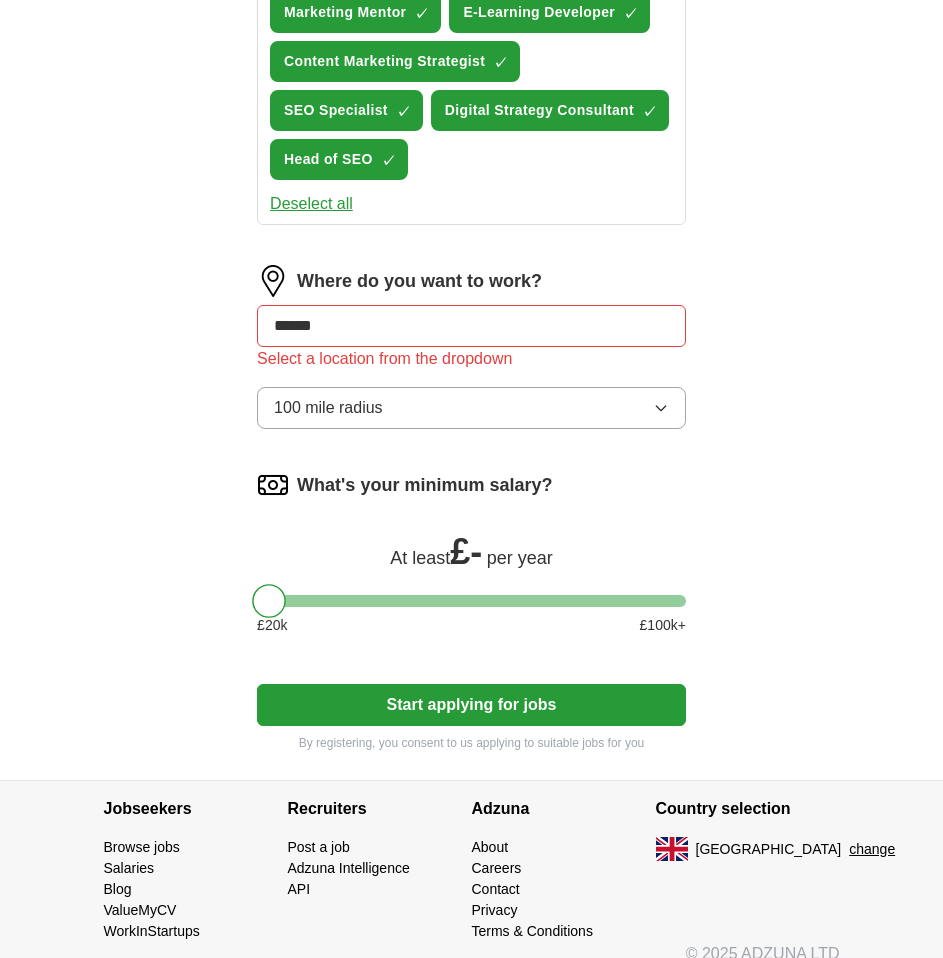 type on "******" 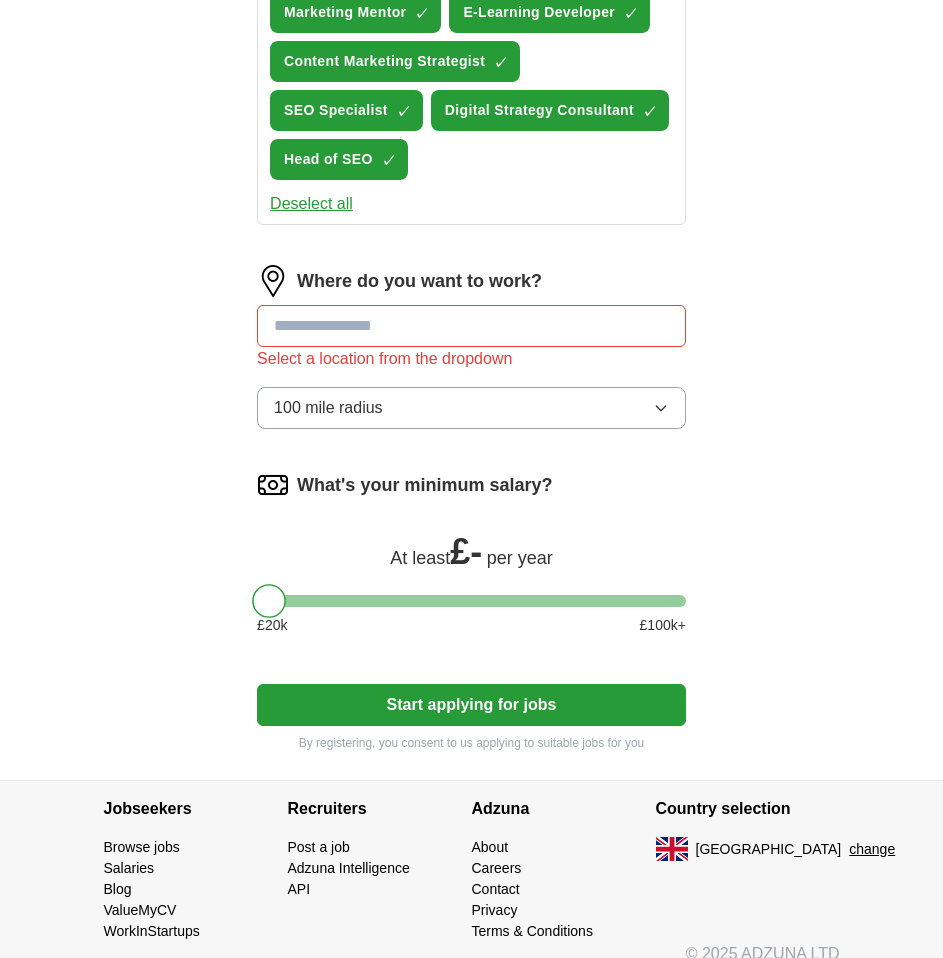 click on "ApplyIQ Let  ApplyIQ  do the hard work of searching and applying for jobs. Just tell us what you're looking for, and we'll do the rest. What job are you looking for? Enter or select a minimum of 3 job titles (4-8 recommended) Senior Digital Strategist ✓ × Digital Marketing Manager ✓ × SEO Educator ✓ × Marketing Mentor ✓ × E-Learning Developer ✓ × Content Marketing Strategist ✓ × SEO Specialist ✓ × Digital Strategy Consultant ✓ × Head of SEO ✓ × Deselect all Where do you want to work? Select a location from the dropdown 100 mile radius What's your minimum salary? At least  £ -   per year £ 20 k £ 100 k+ Start applying for jobs By registering, you consent to us applying to suitable jobs for you" at bounding box center (472, 153) 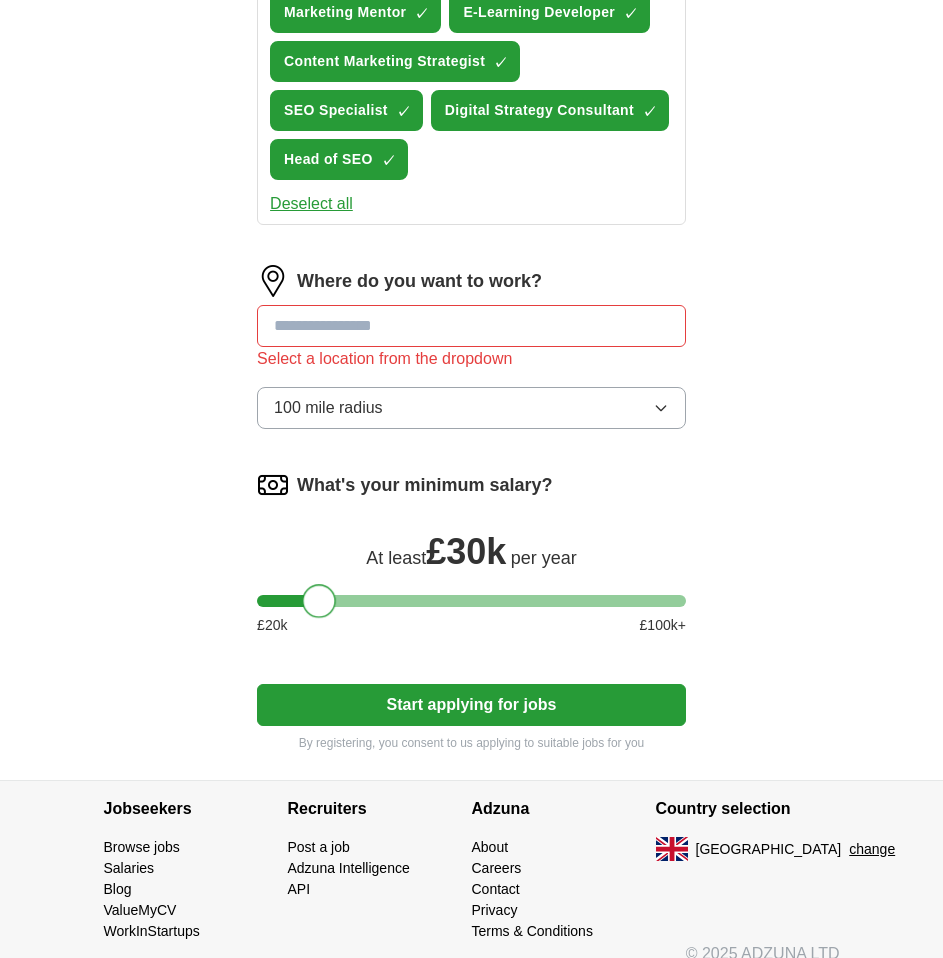 drag, startPoint x: 275, startPoint y: 609, endPoint x: 324, endPoint y: 600, distance: 49.819675 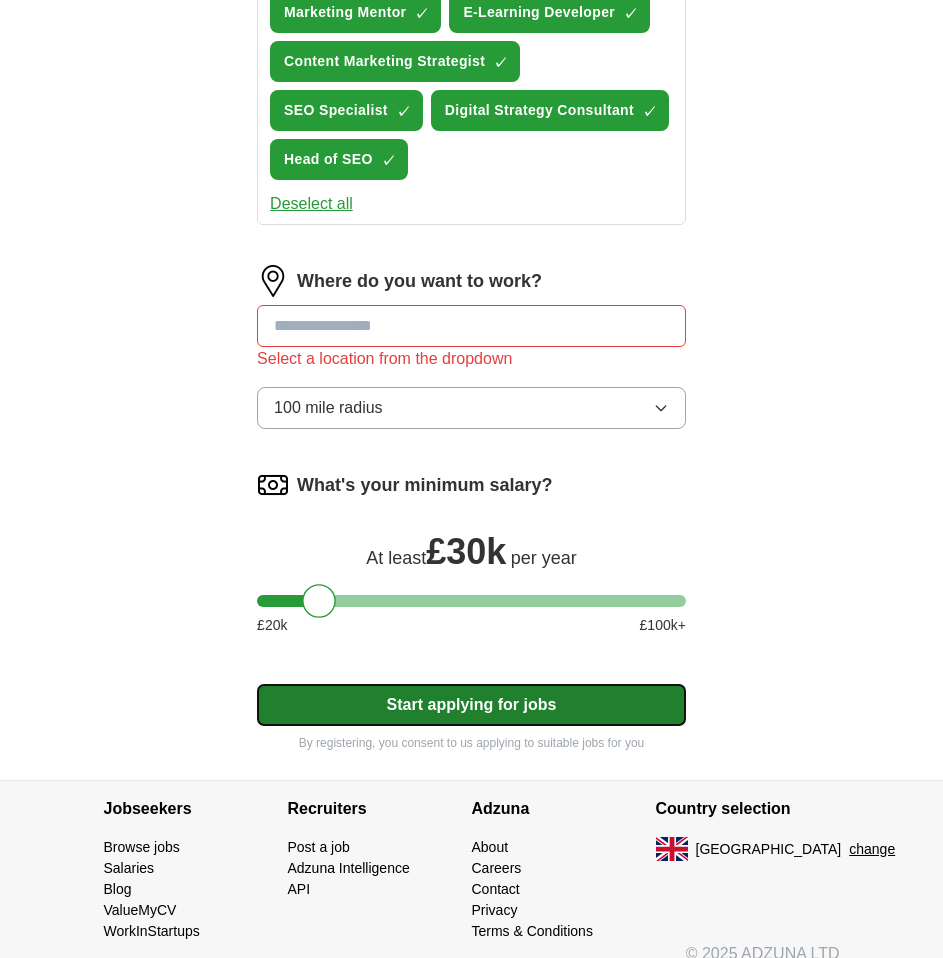 click on "Start applying for jobs" at bounding box center (471, 705) 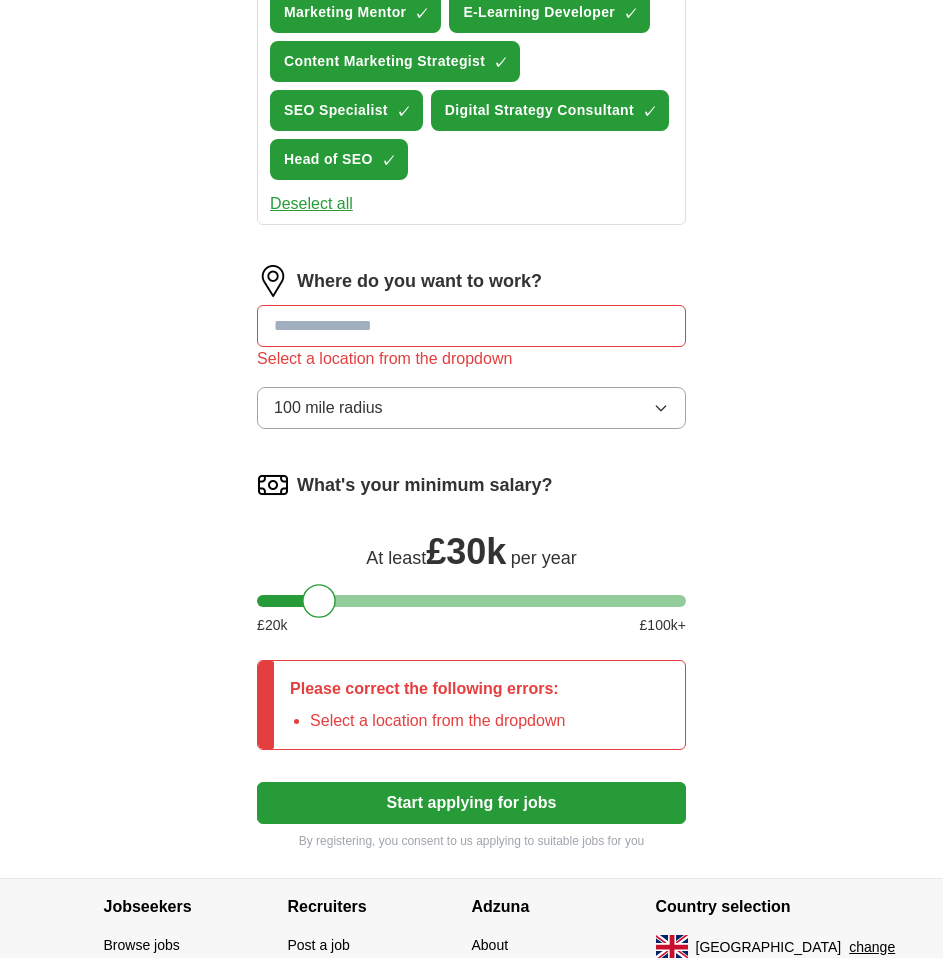 click at bounding box center (471, 326) 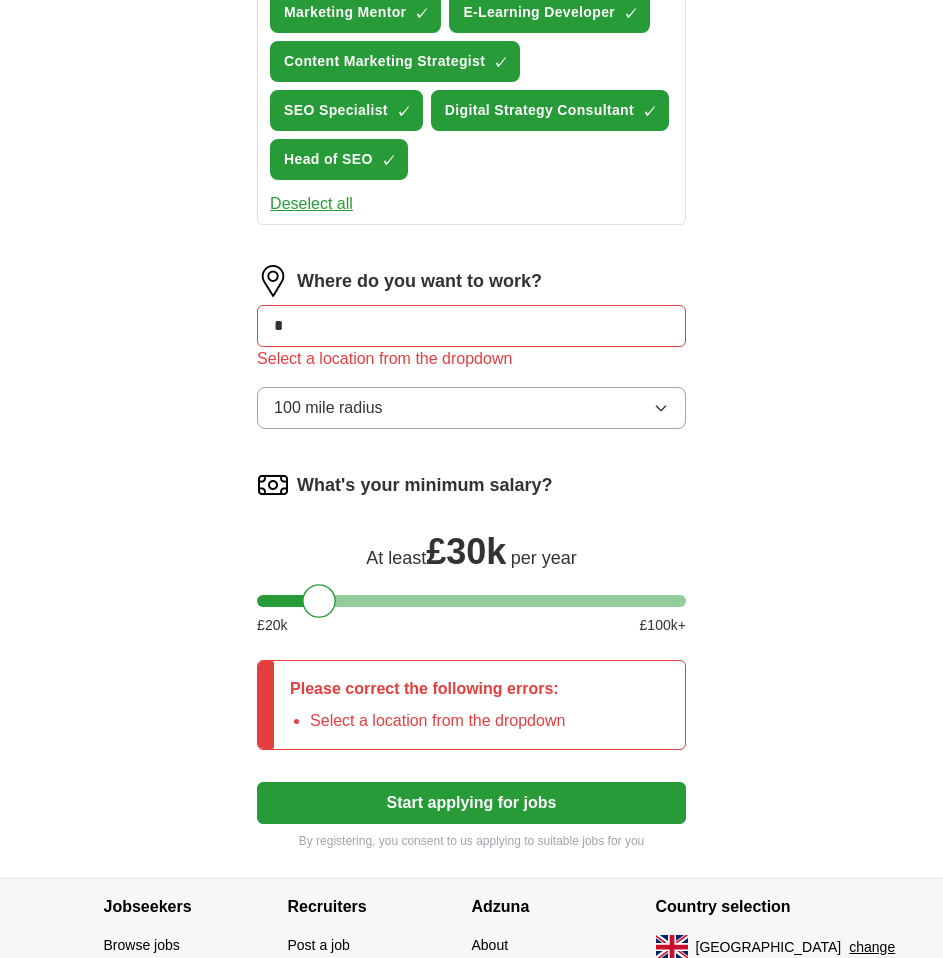 type on "*" 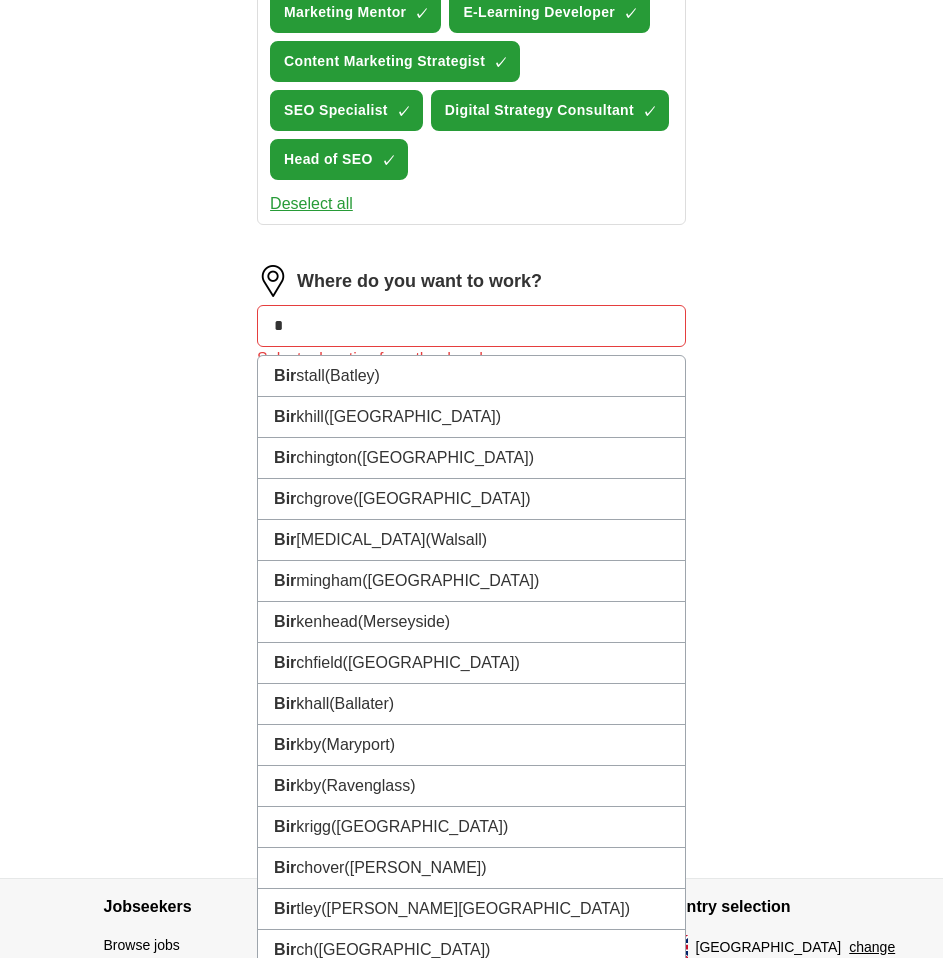 type on "*" 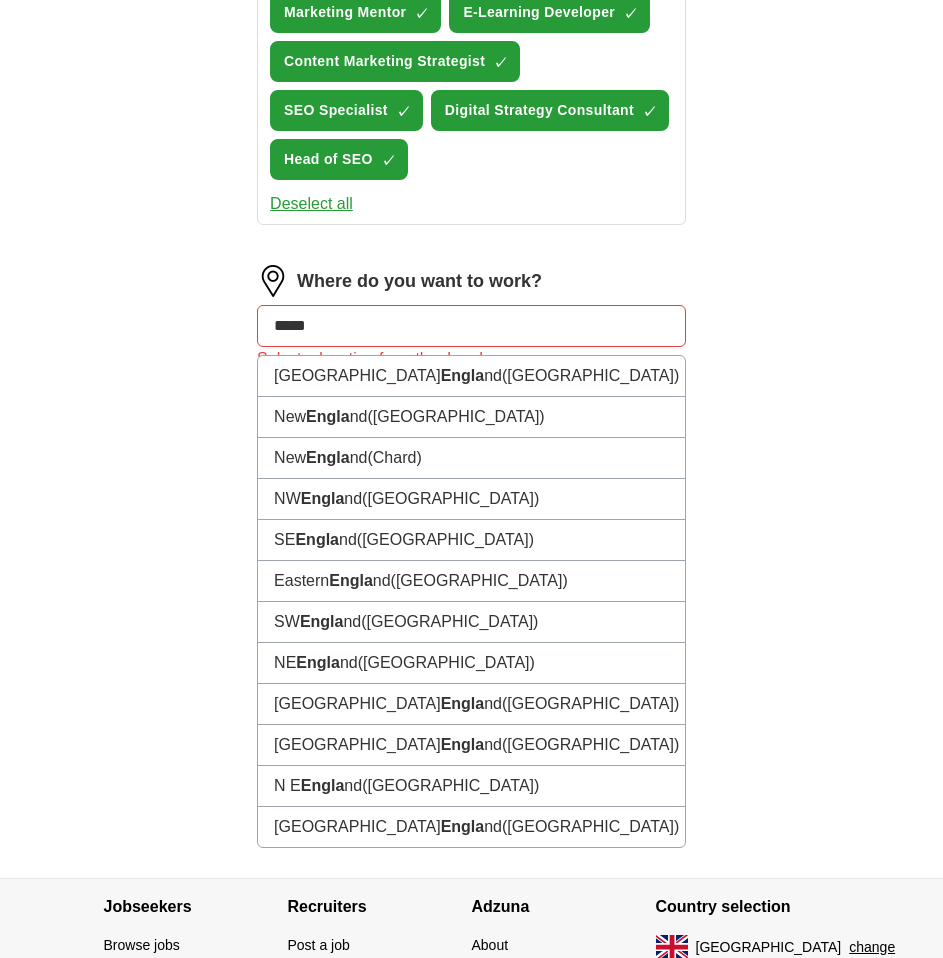 click on "*****" at bounding box center (471, 326) 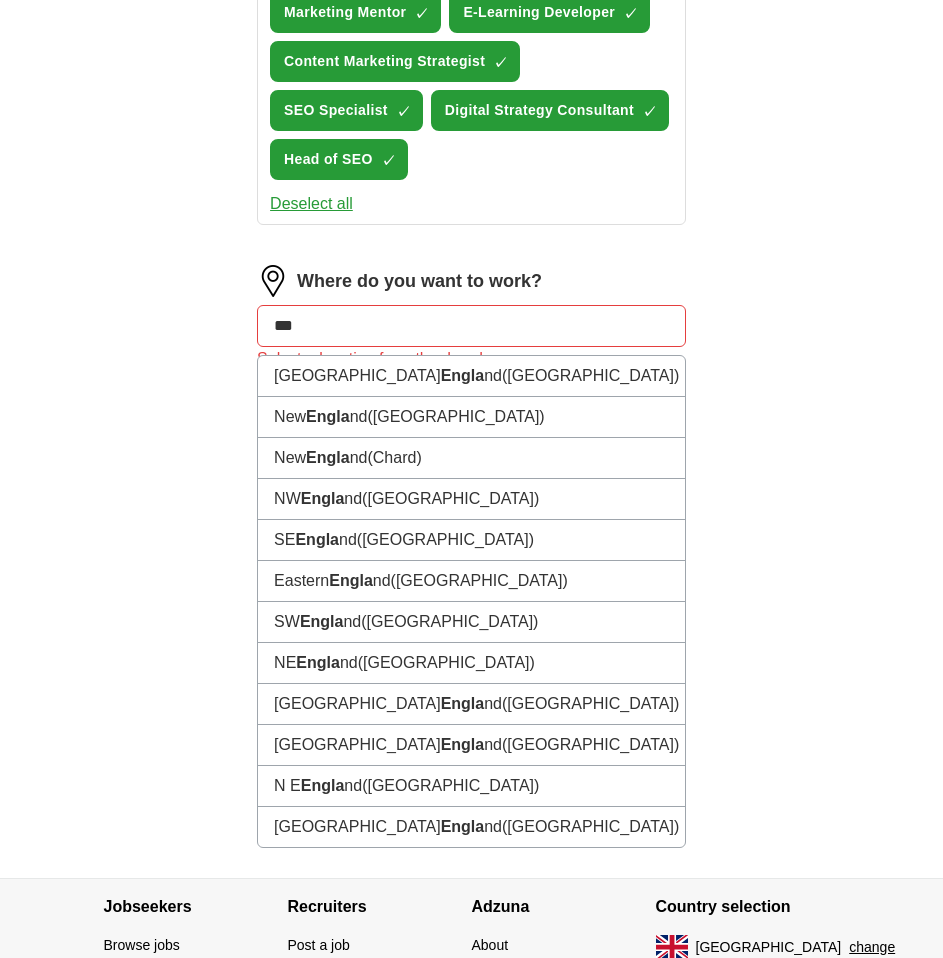 type on "****" 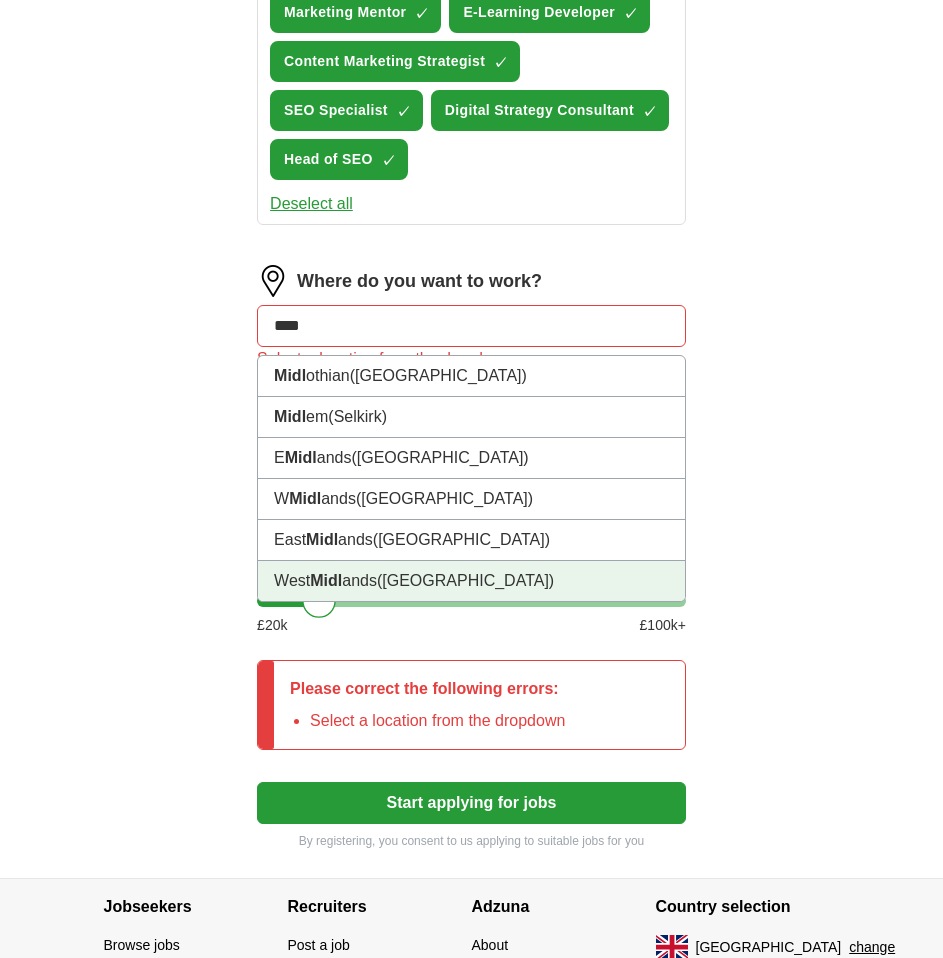 click on "West  Midl ands  (UK)" at bounding box center [471, 581] 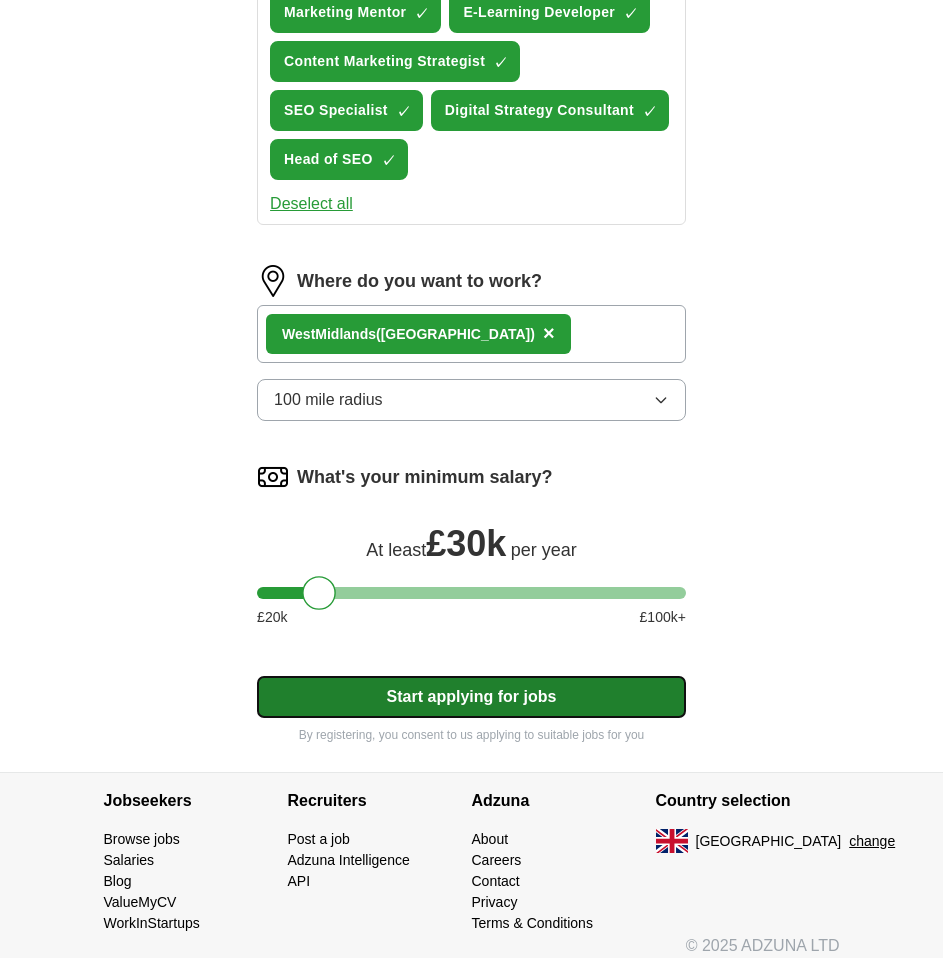 click on "Start applying for jobs" at bounding box center [471, 697] 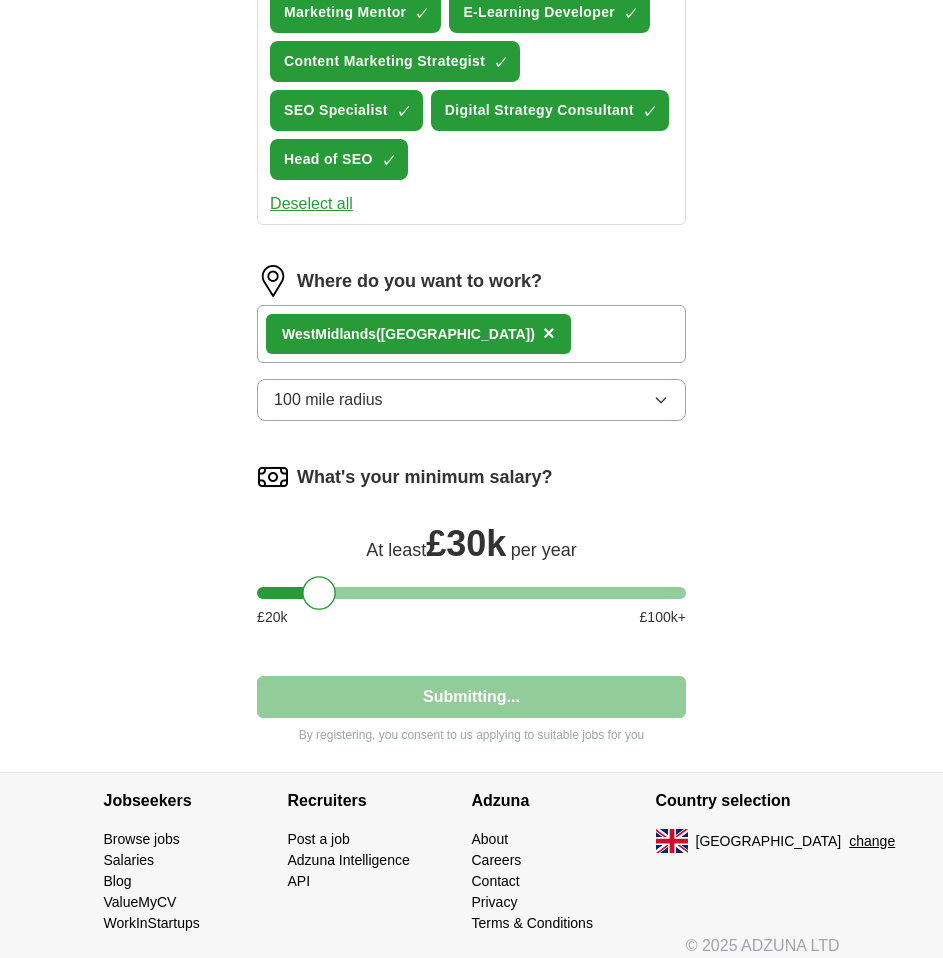 select on "**" 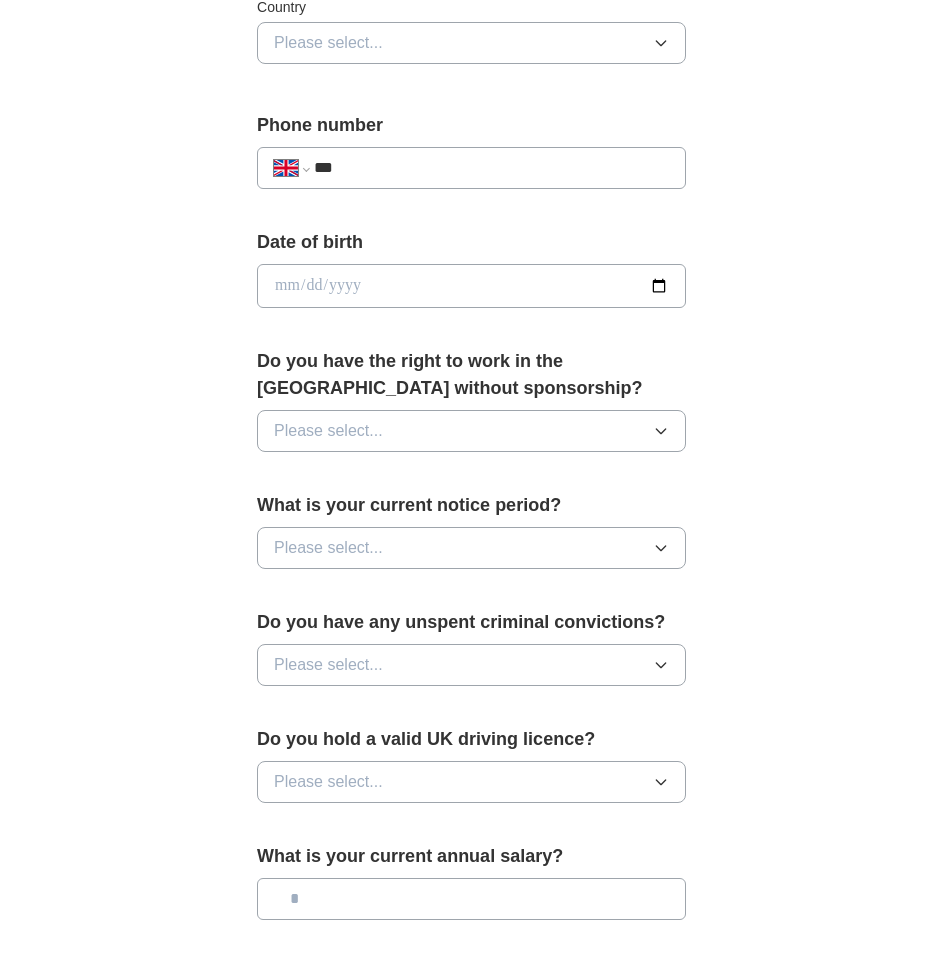 scroll, scrollTop: 219, scrollLeft: 0, axis: vertical 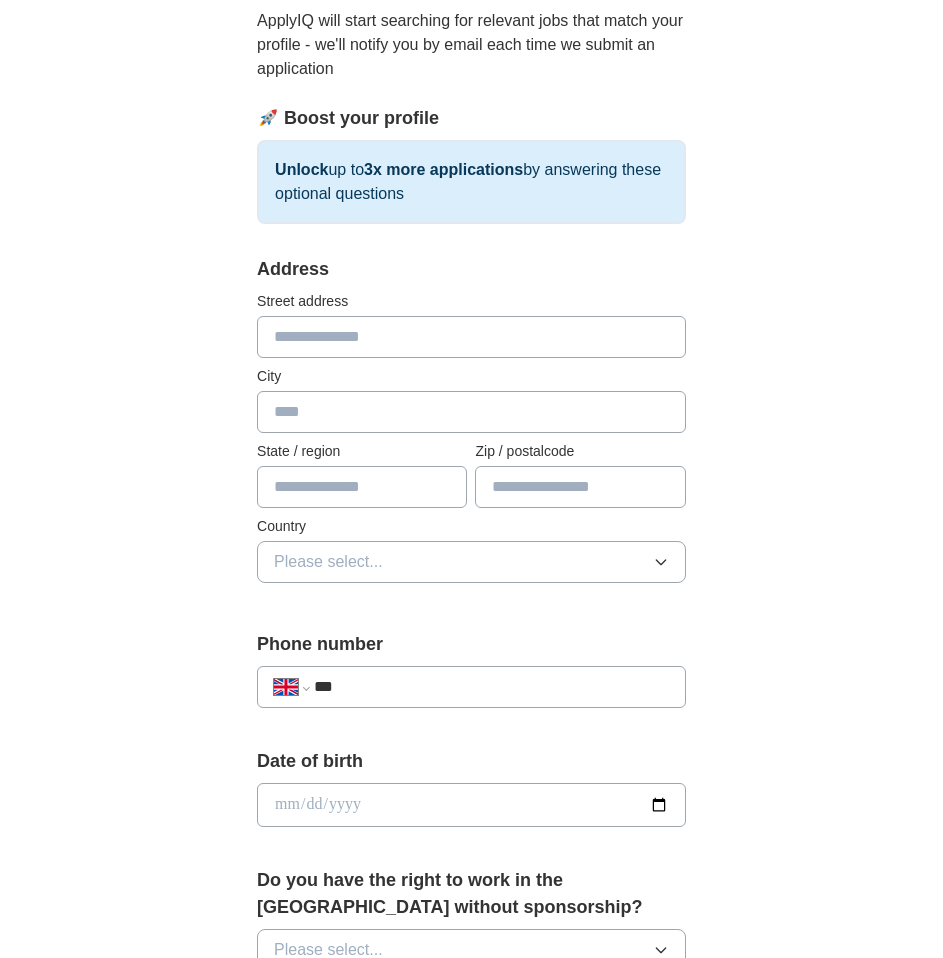 click at bounding box center [471, 337] 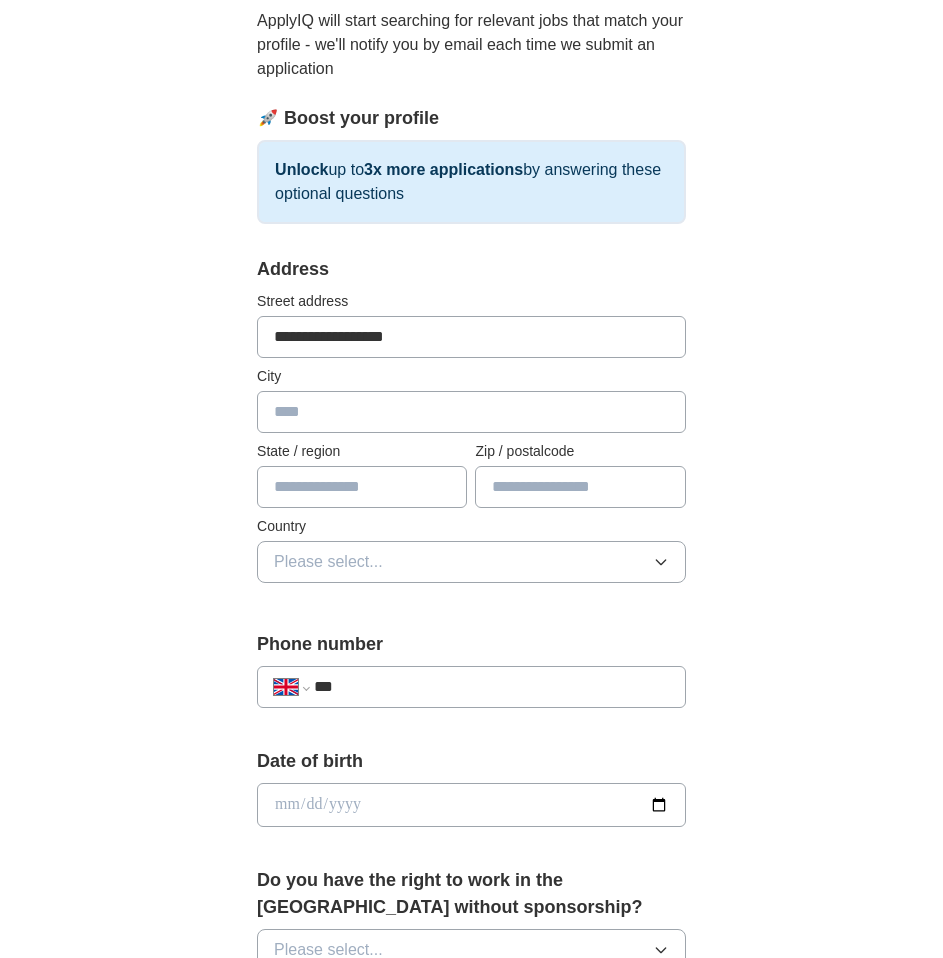 type on "**********" 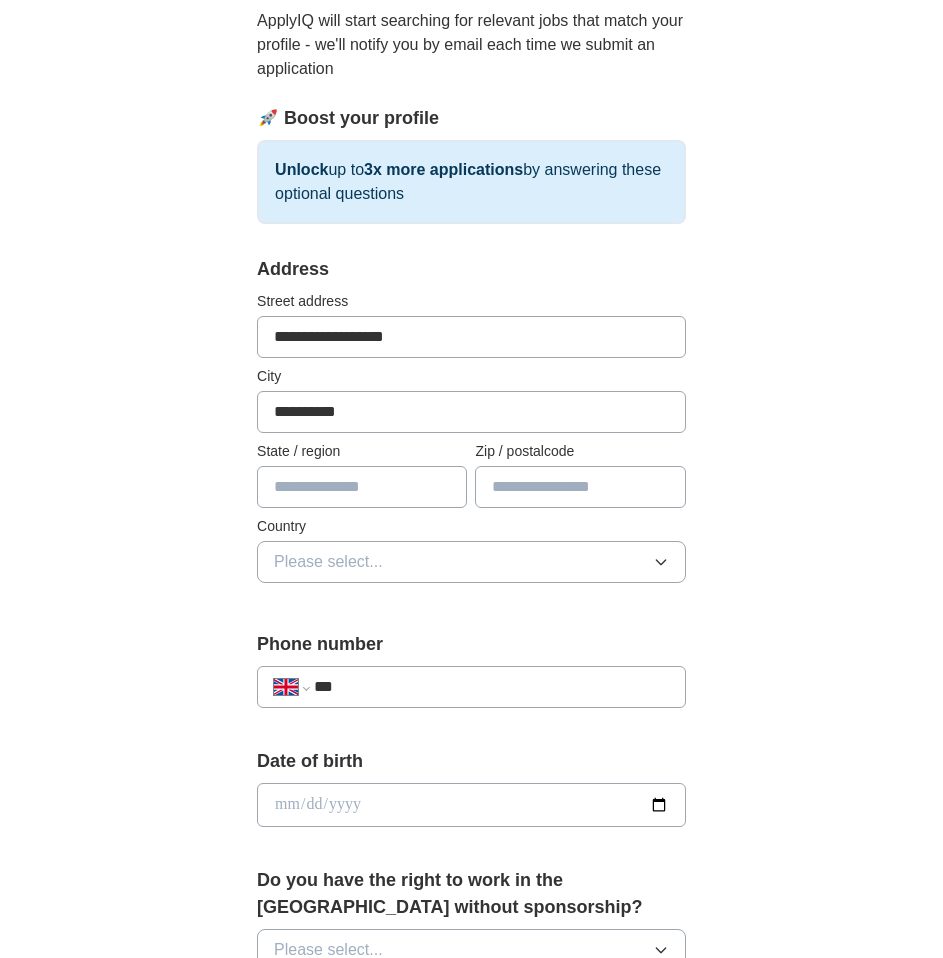 type on "**********" 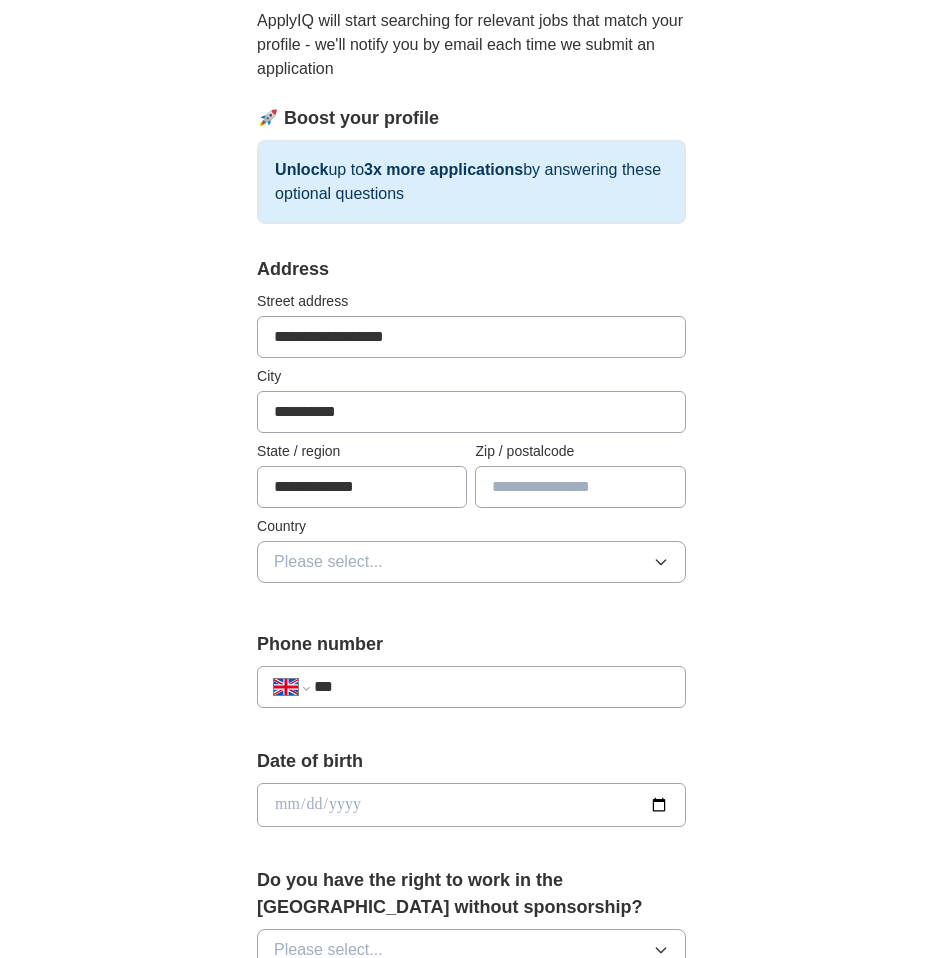 type on "*******" 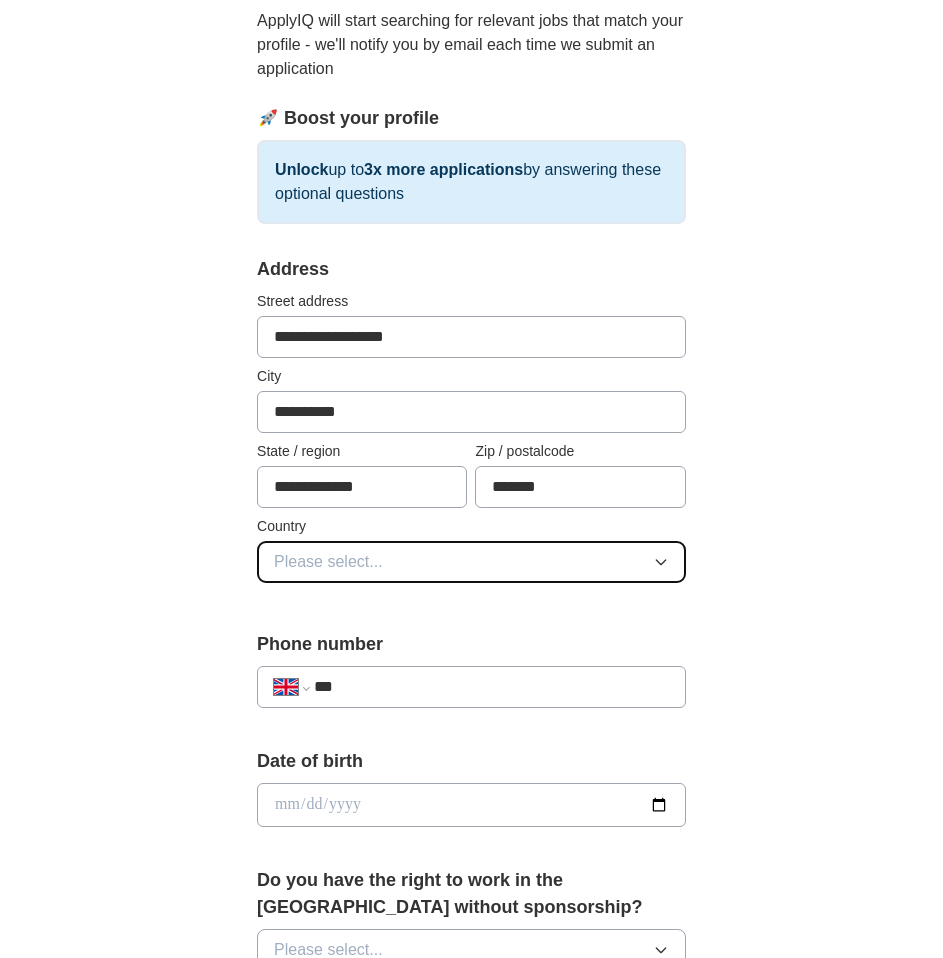 click on "Please select..." at bounding box center (471, 562) 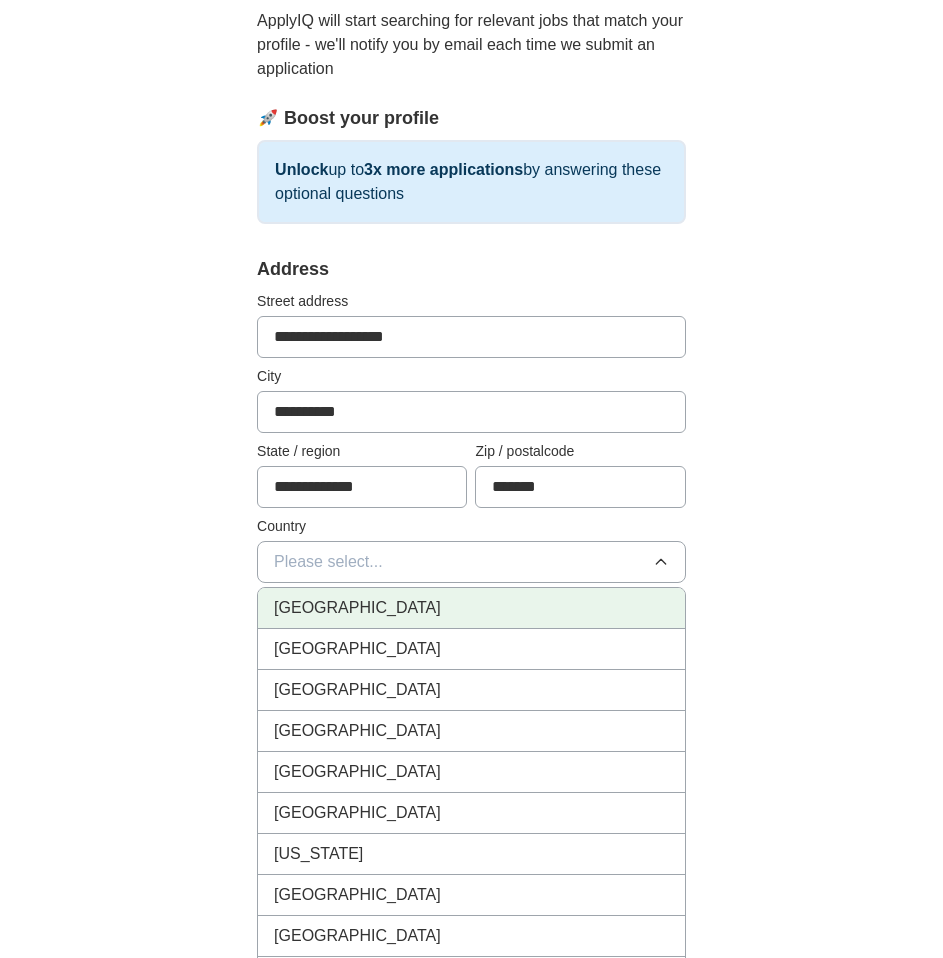 click on "[GEOGRAPHIC_DATA]" at bounding box center (471, 608) 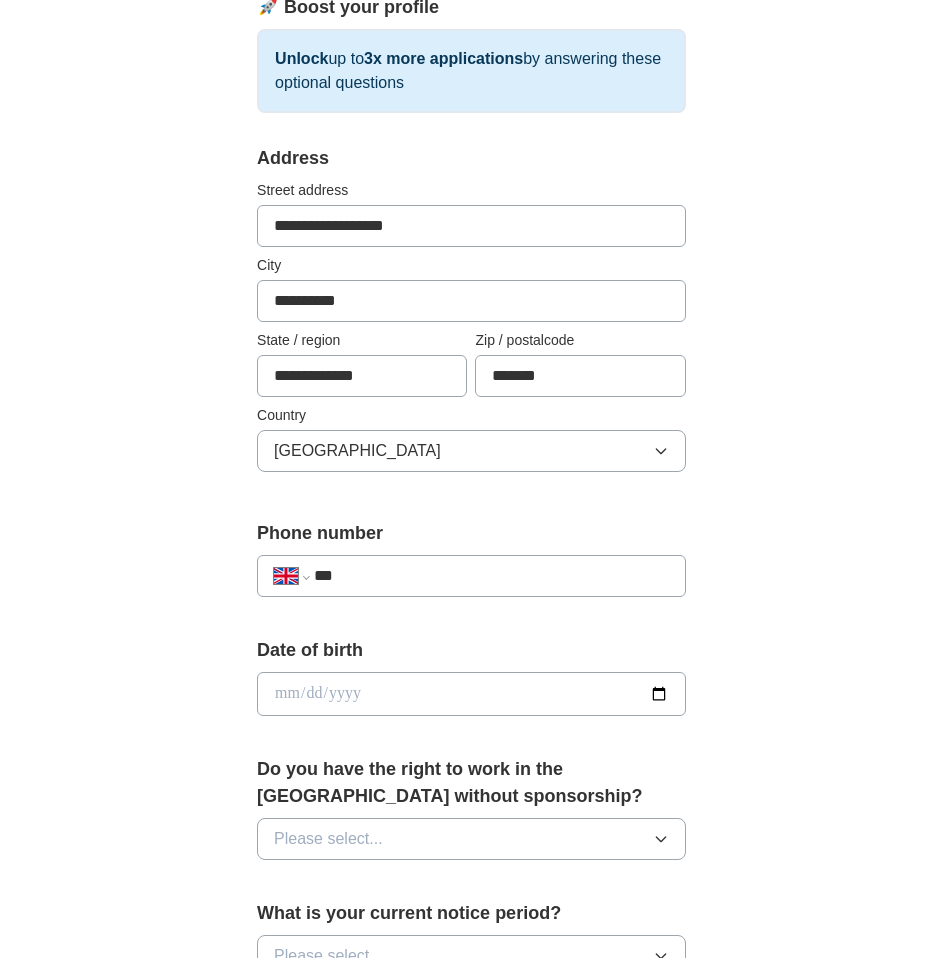 scroll, scrollTop: 519, scrollLeft: 0, axis: vertical 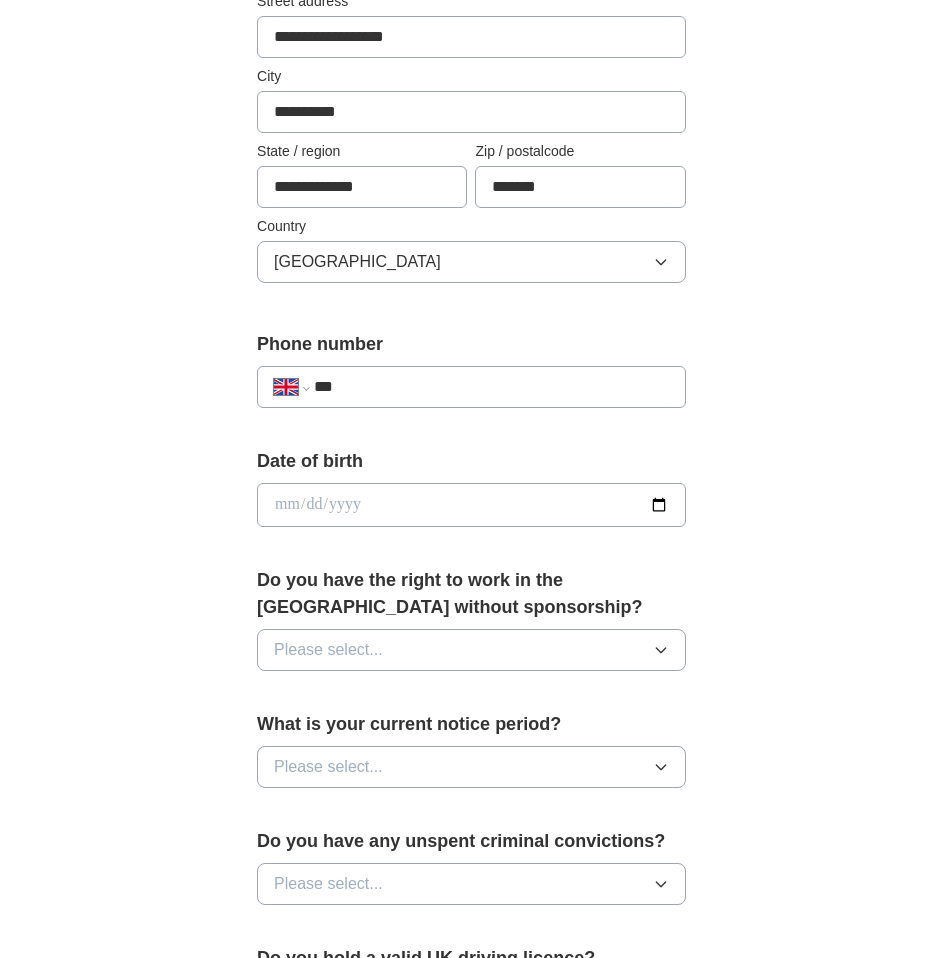 click on "***" at bounding box center [491, 387] 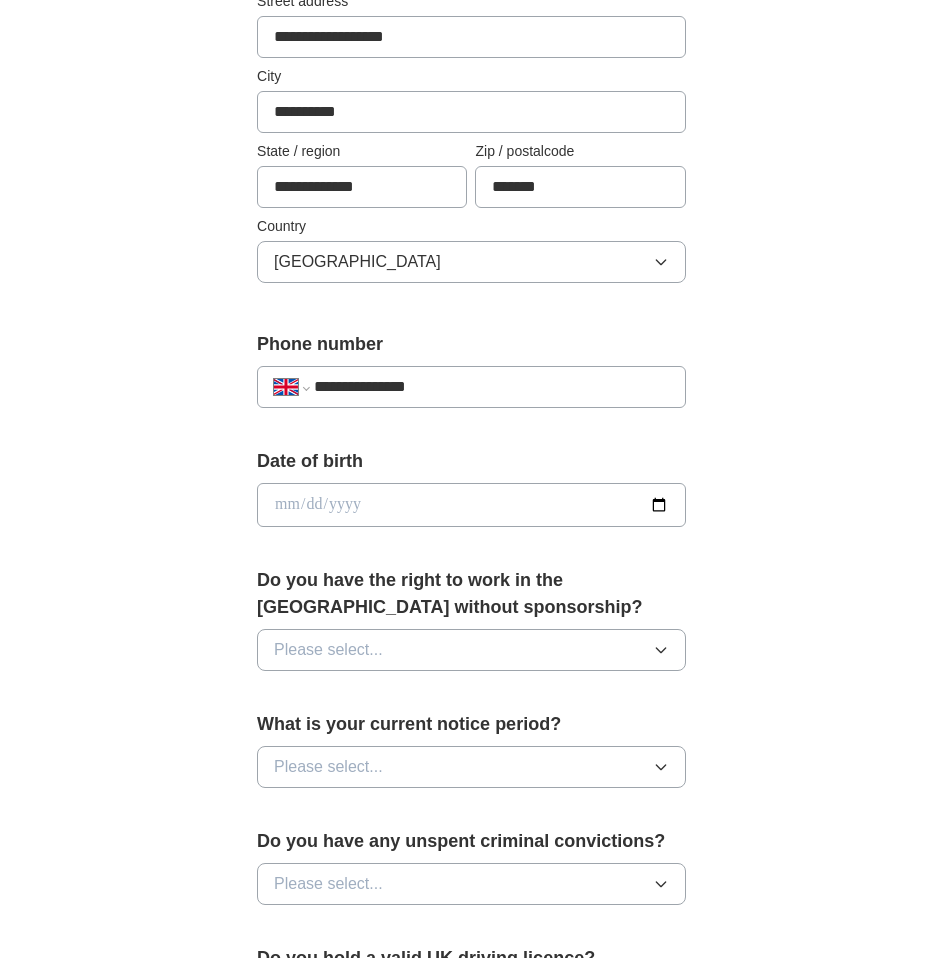 click at bounding box center (471, 505) 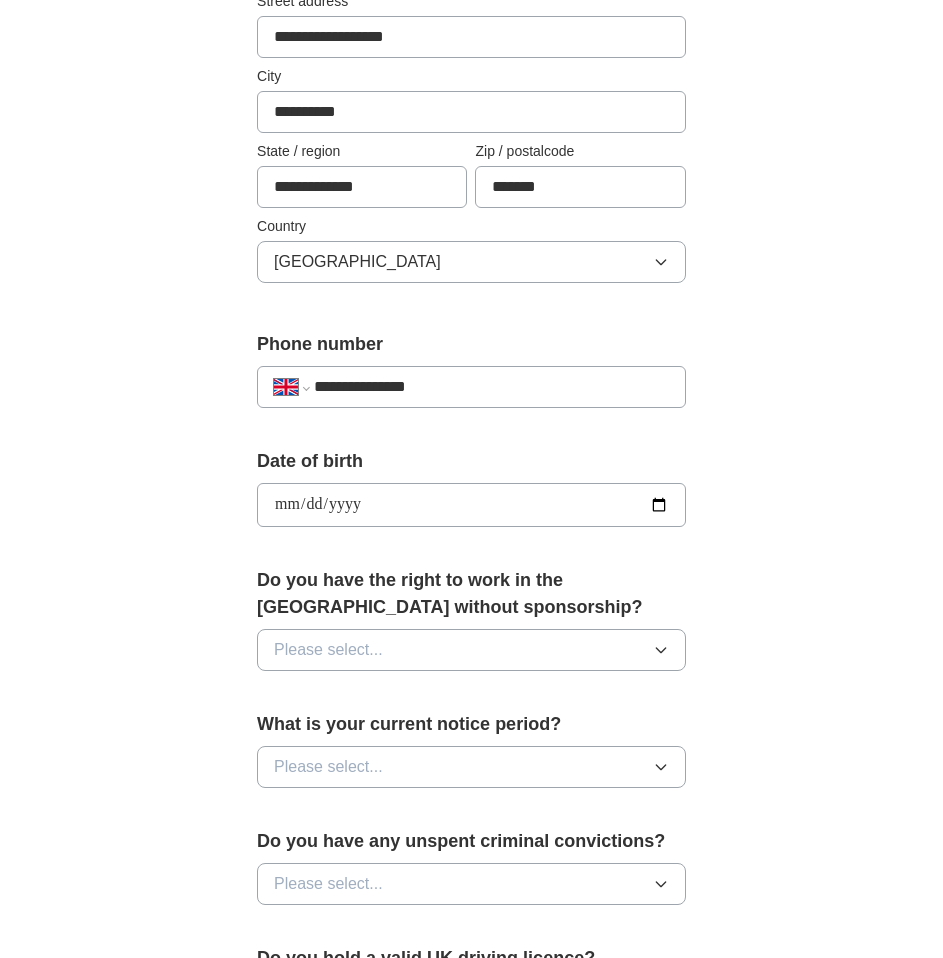 type on "**********" 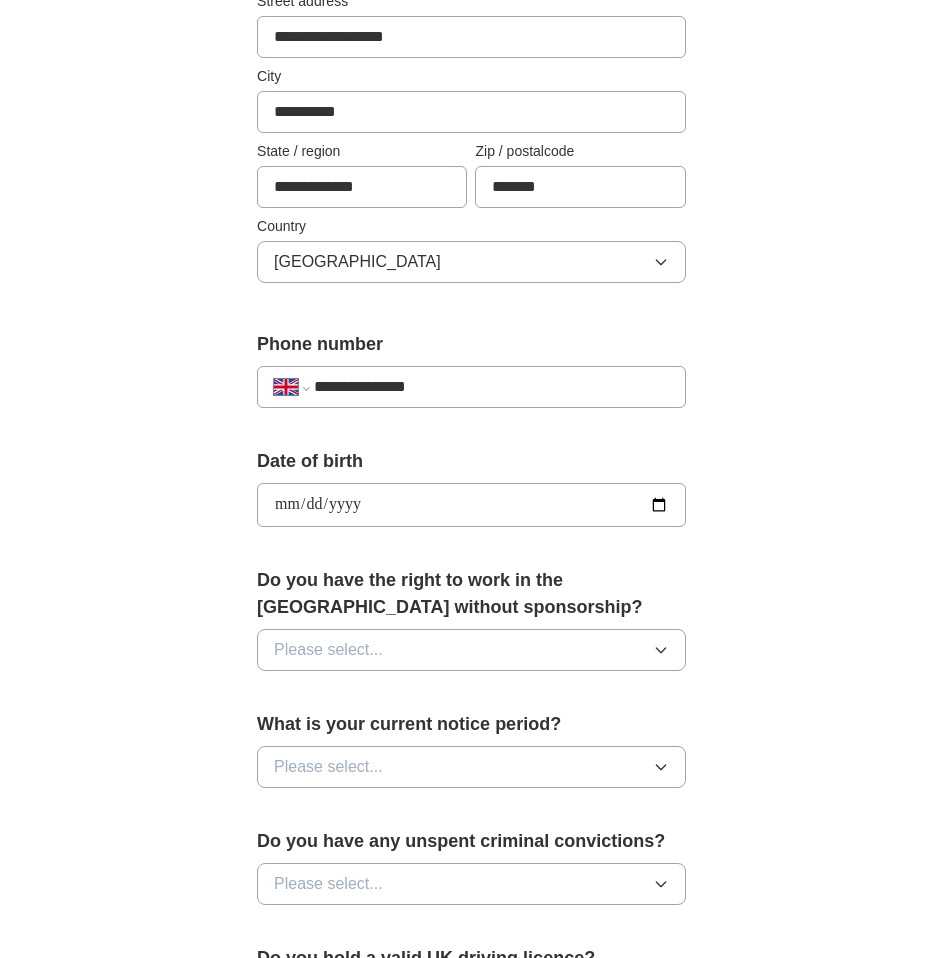 click on "Do you have the right to work in the UK without sponsorship? Please select..." at bounding box center [471, 627] 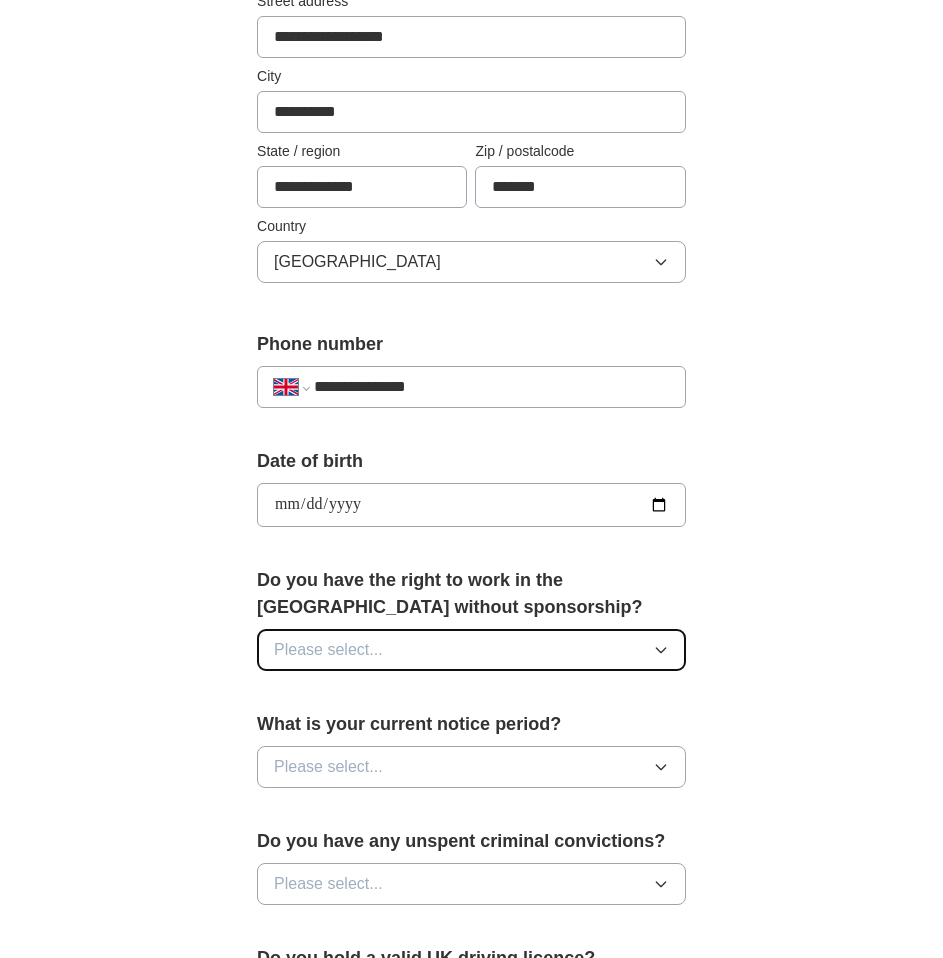 click on "Please select..." at bounding box center (471, 650) 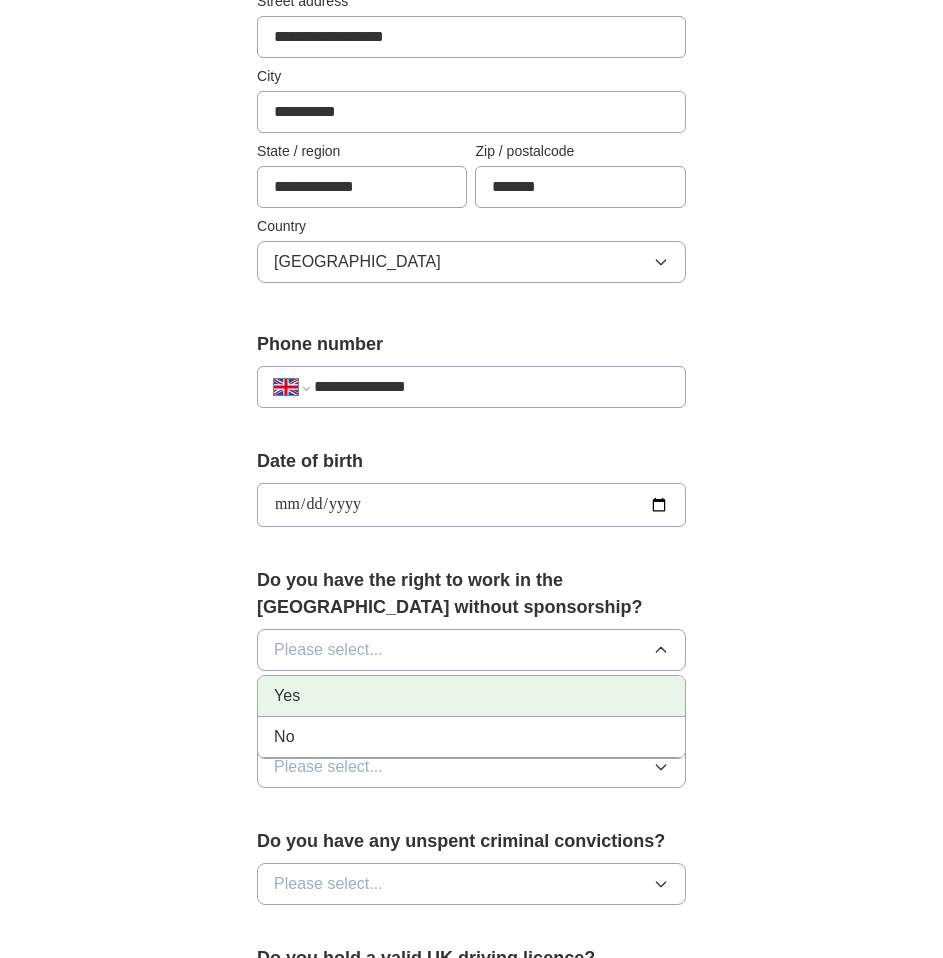 click on "Yes" at bounding box center [471, 696] 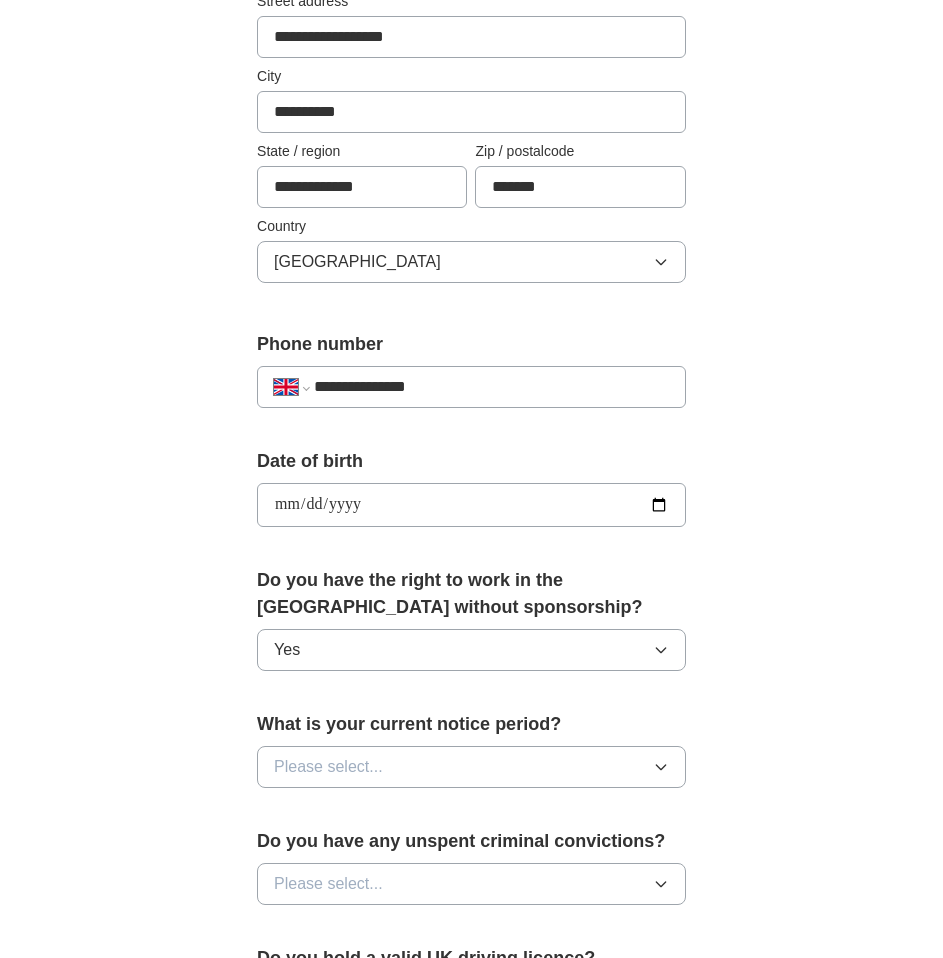 click on "What is your current notice period? Please select..." at bounding box center [471, 757] 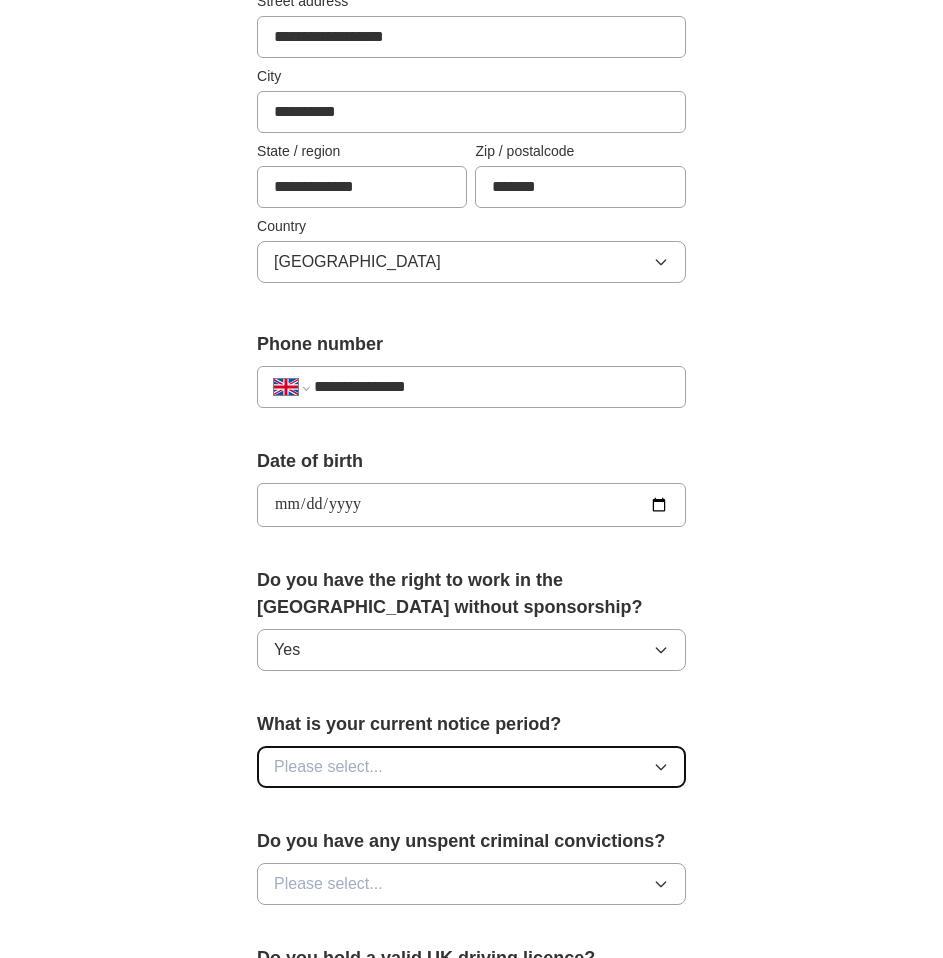 click on "Please select..." at bounding box center [471, 767] 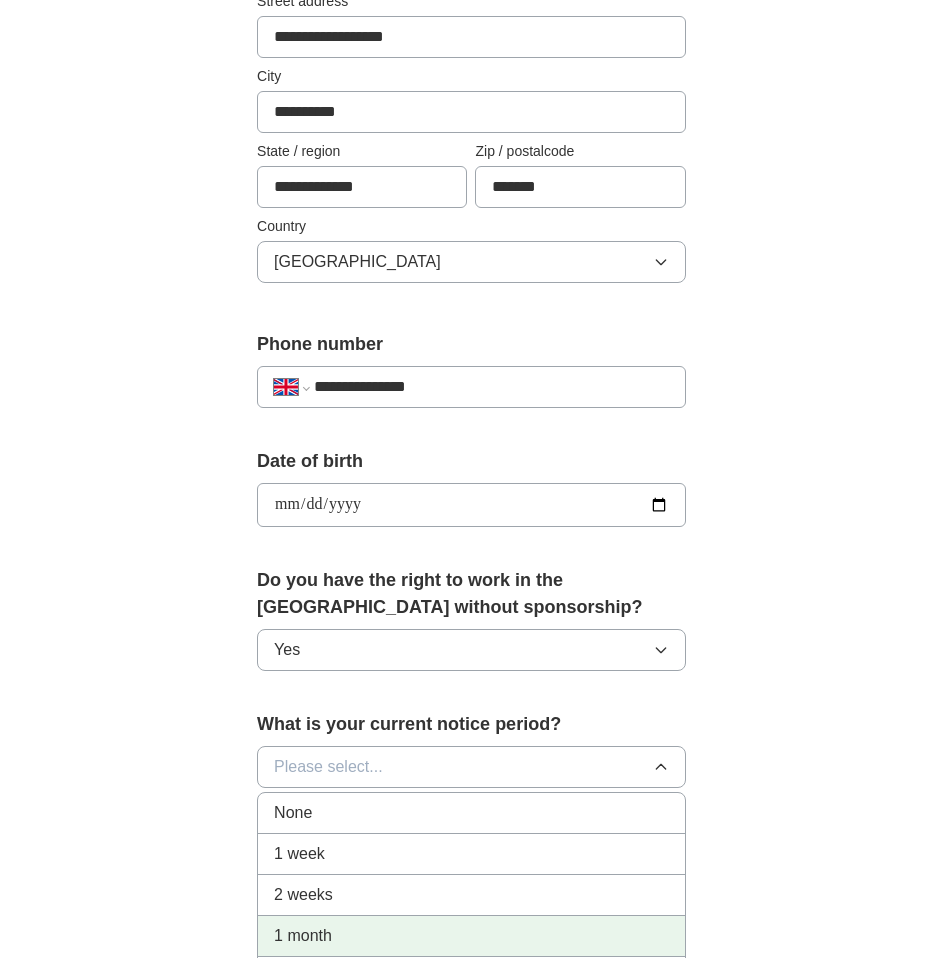 click on "1 month" at bounding box center [471, 936] 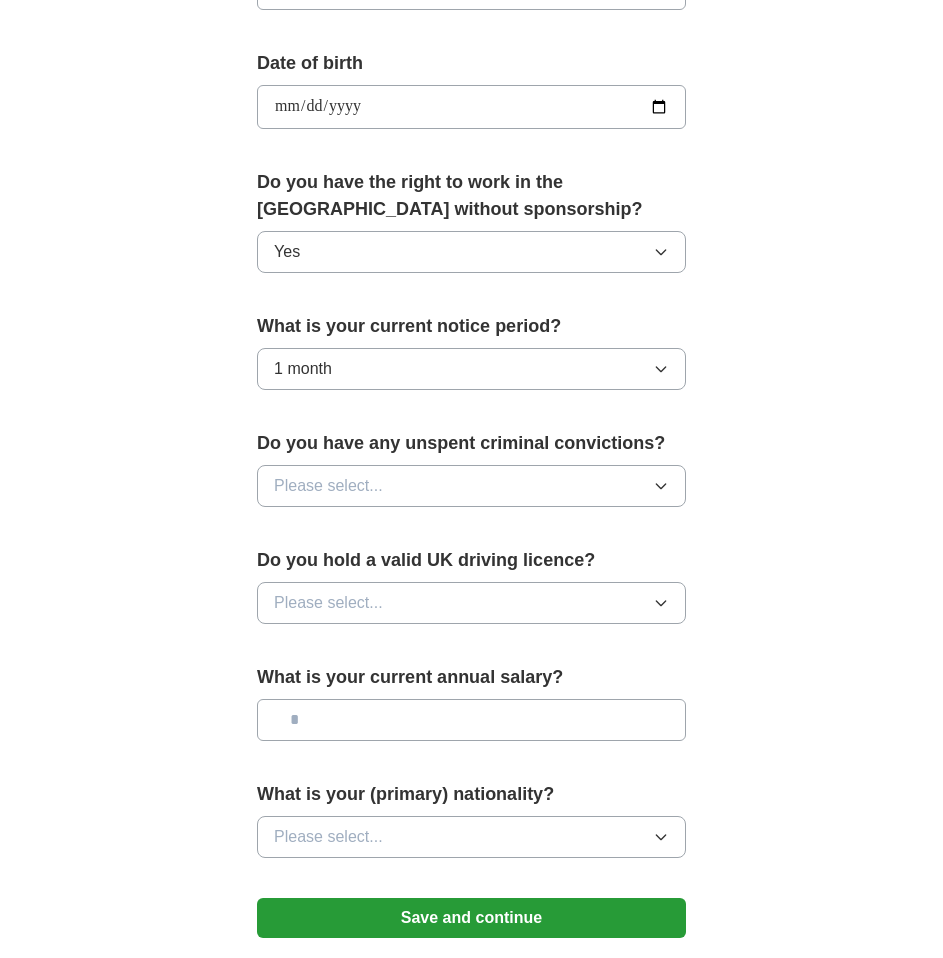 scroll, scrollTop: 919, scrollLeft: 0, axis: vertical 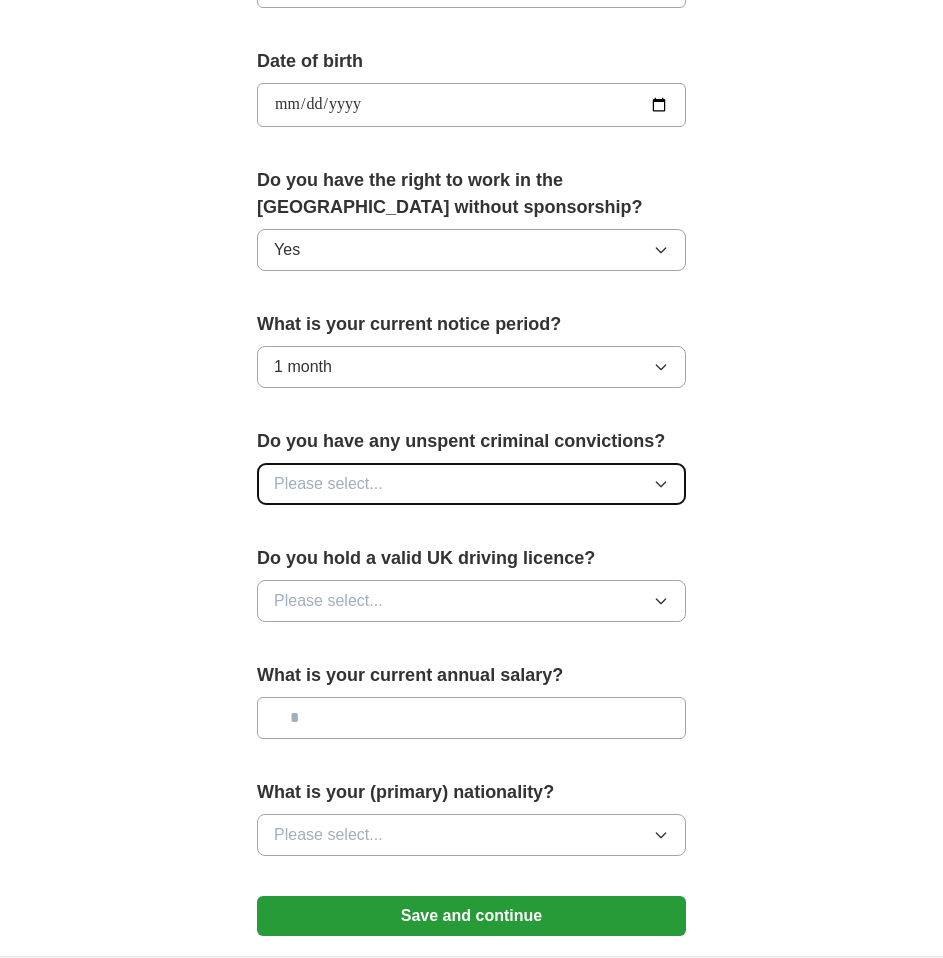 click on "Please select..." at bounding box center (471, 484) 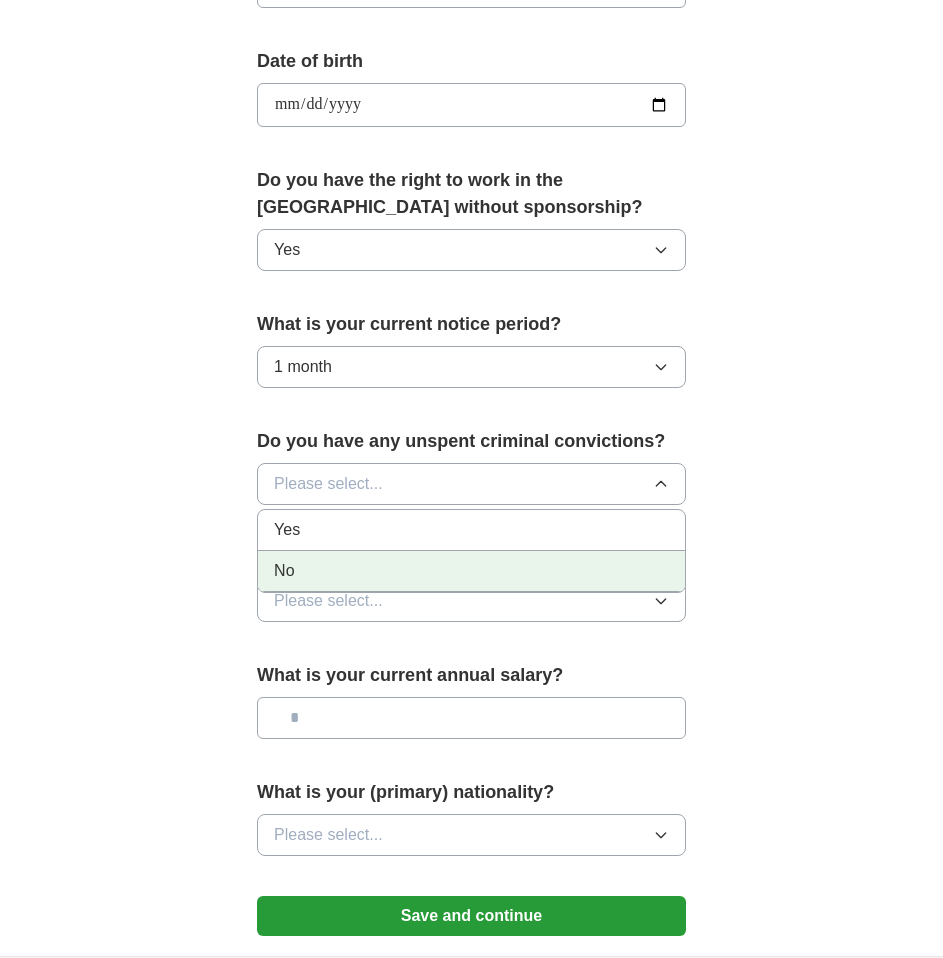 click on "No" at bounding box center (471, 571) 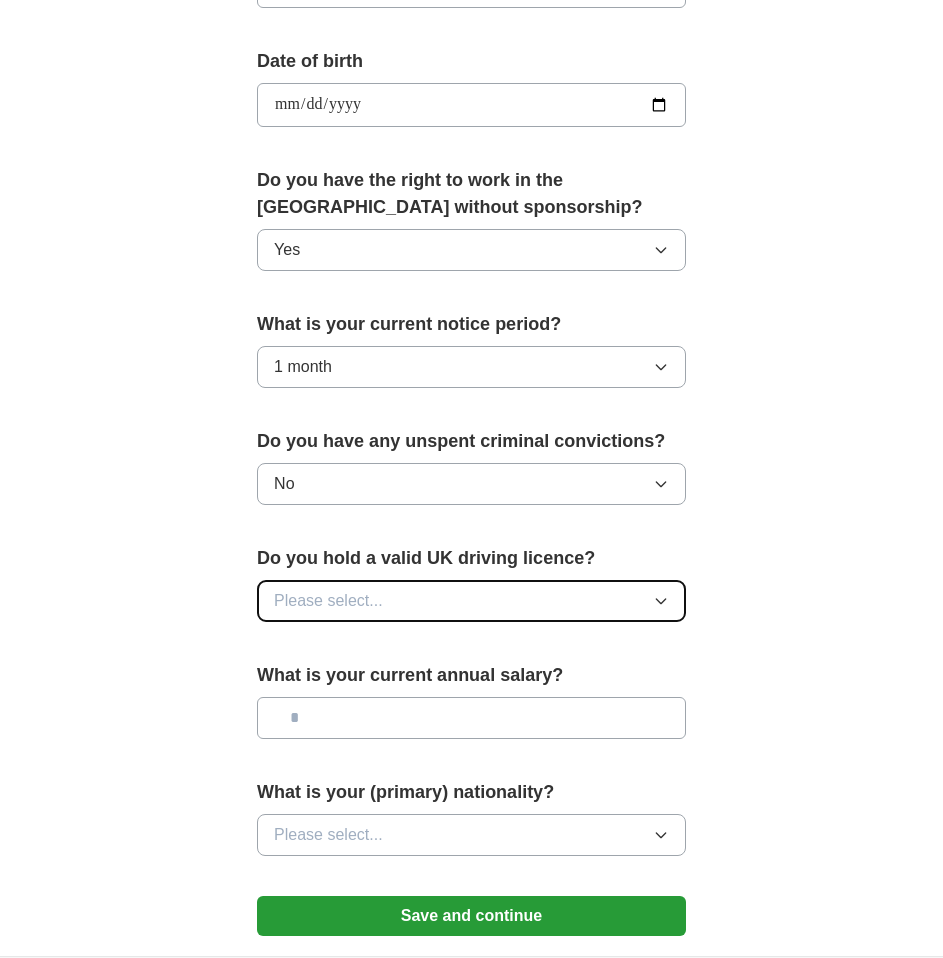 click on "Please select..." at bounding box center [471, 601] 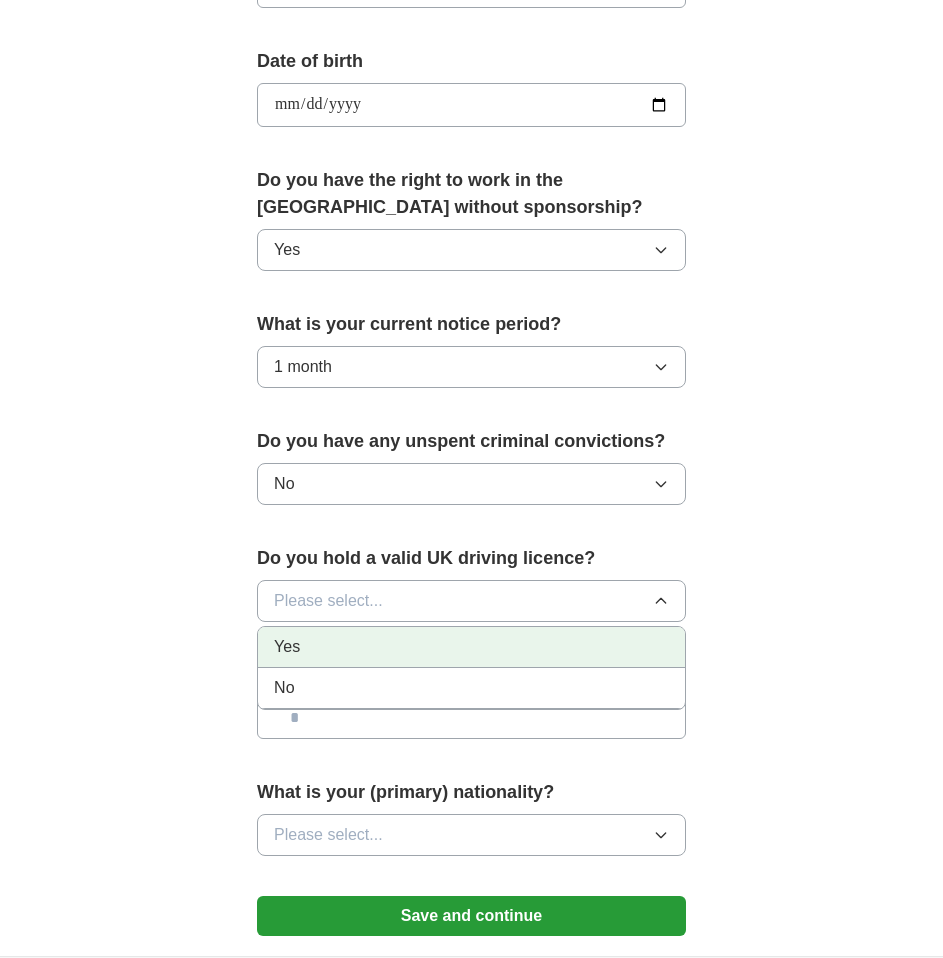 click on "Yes" at bounding box center (471, 647) 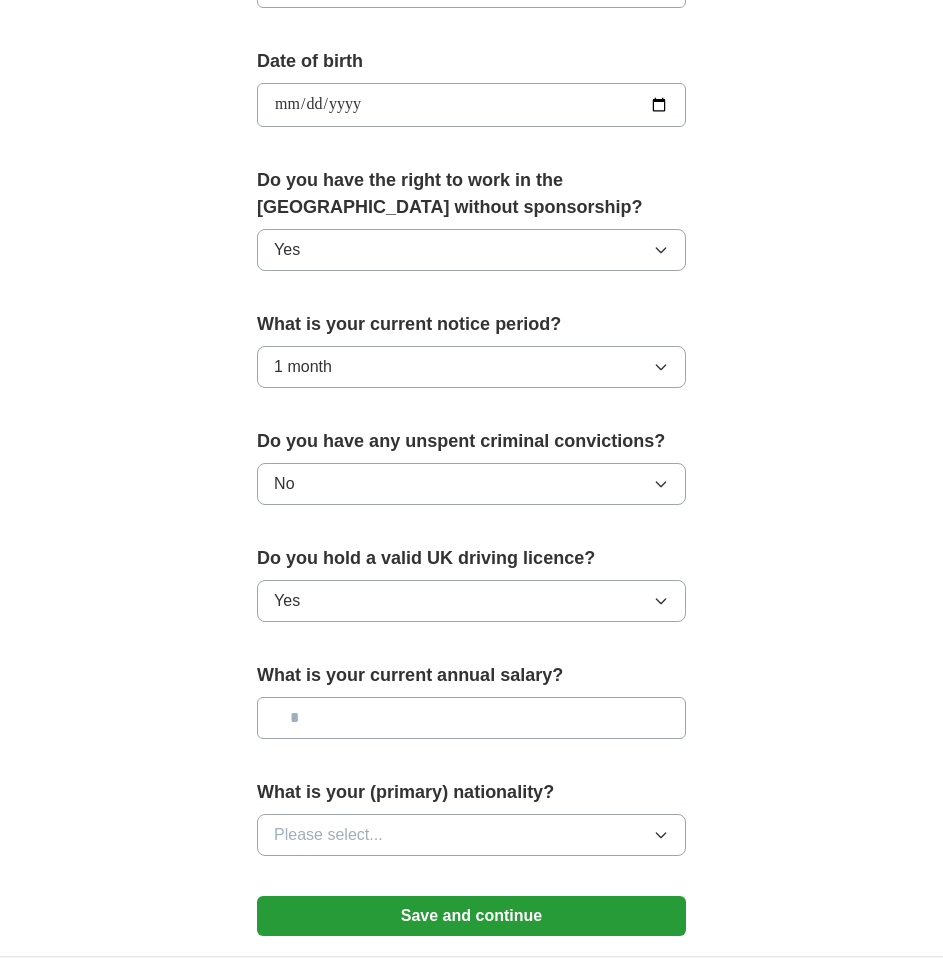 click at bounding box center (471, 718) 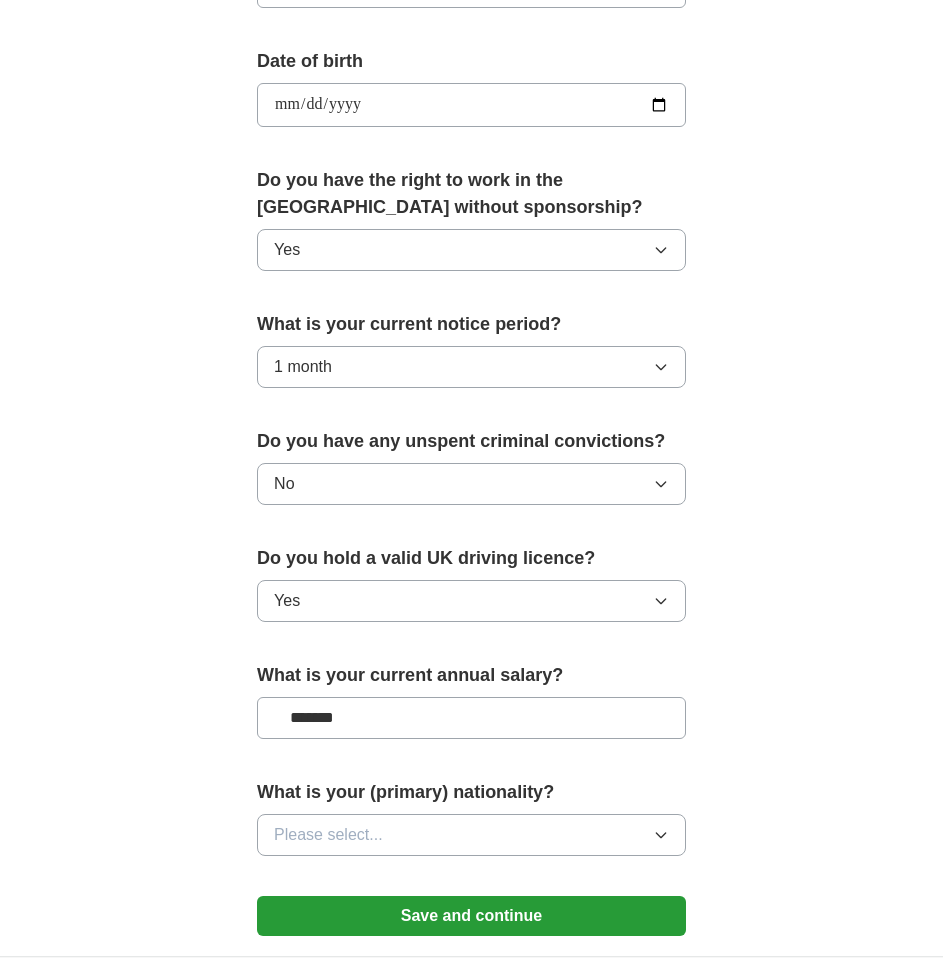 type on "*******" 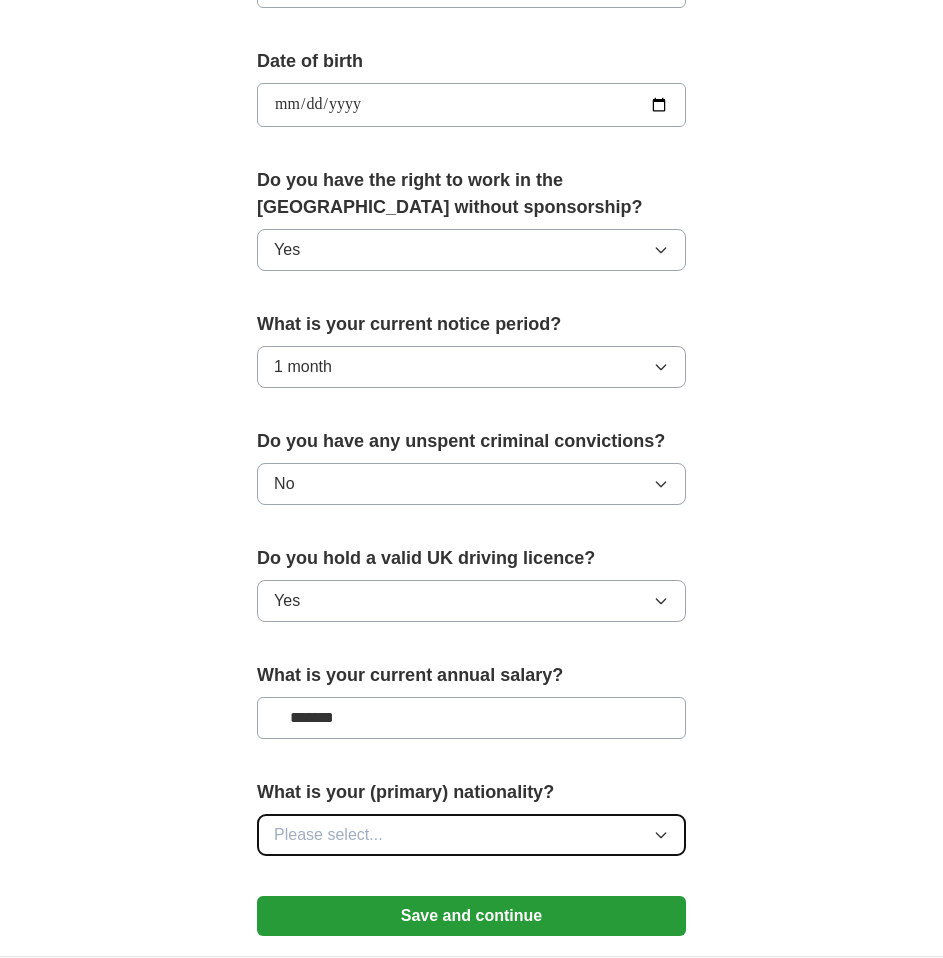 click on "Please select..." at bounding box center [471, 835] 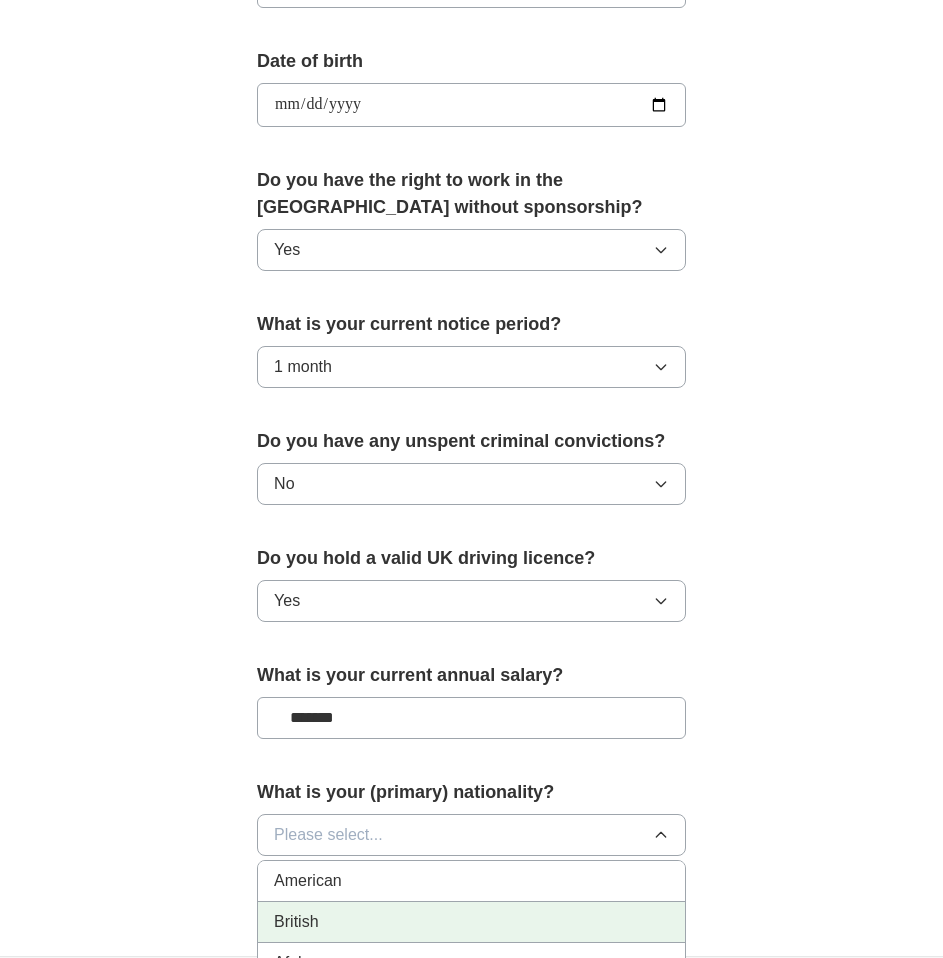 click on "British" at bounding box center [471, 922] 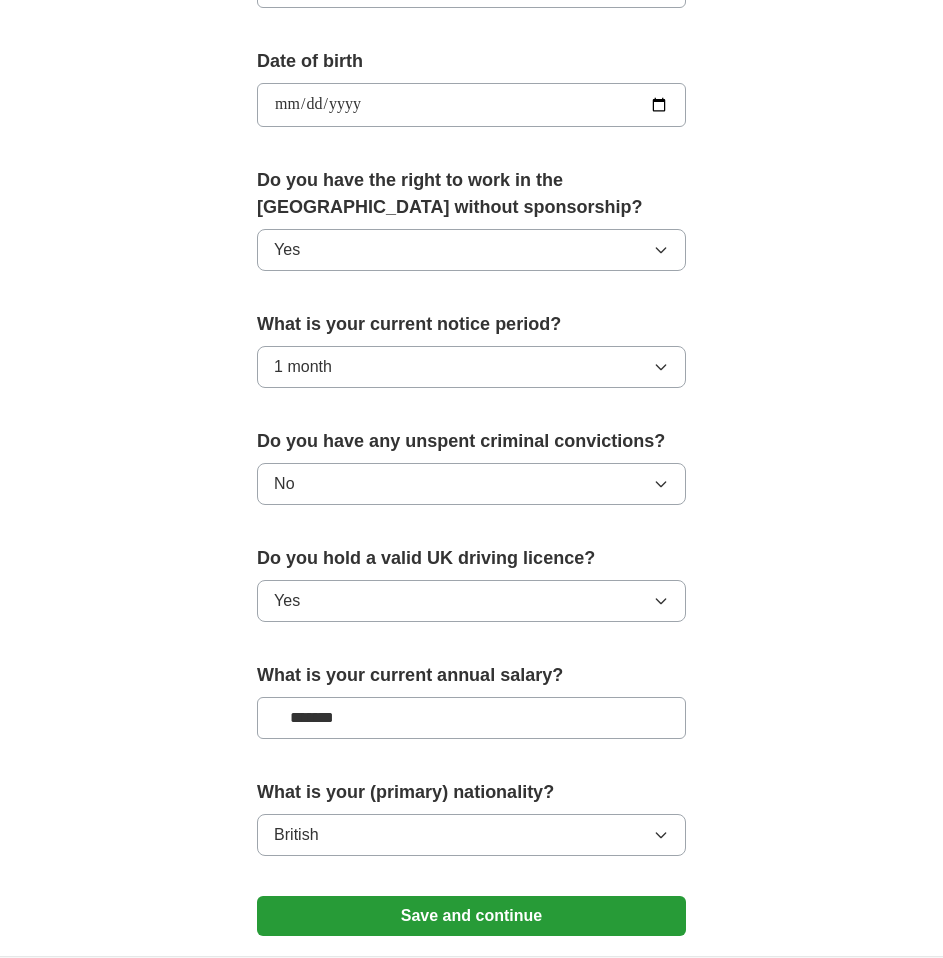 click on "**********" at bounding box center (471, 246) 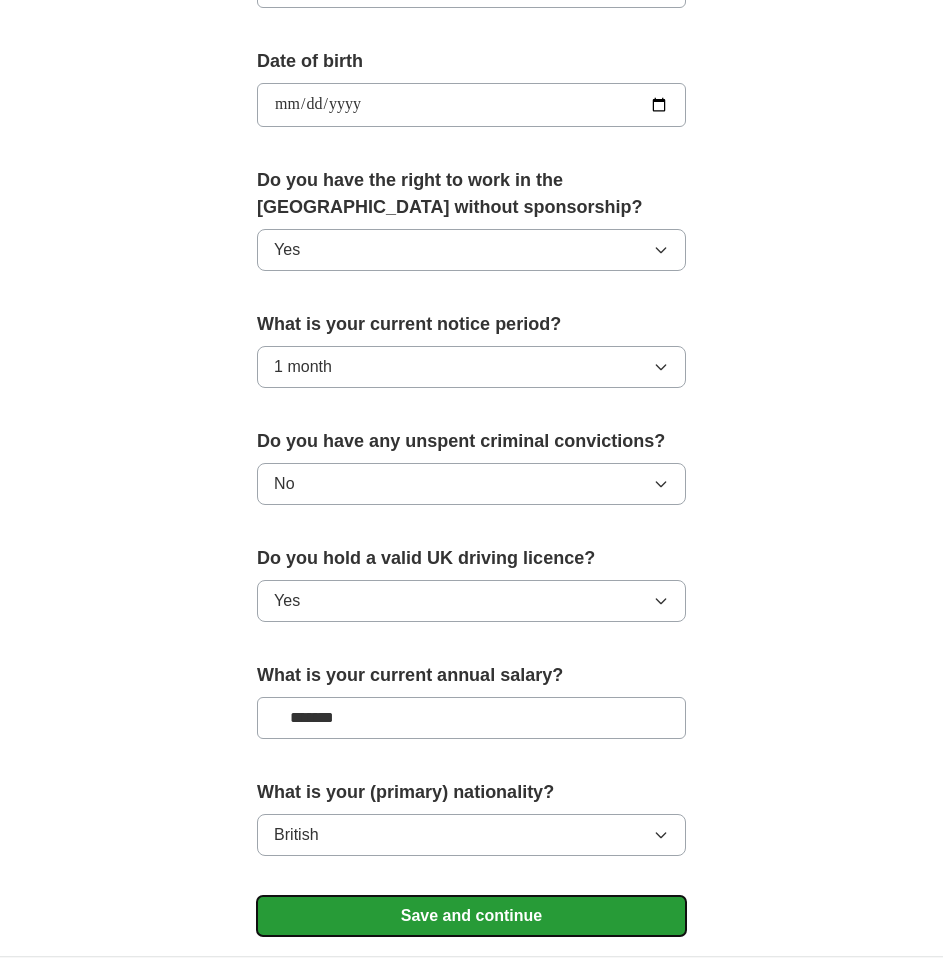 click on "Save and continue" at bounding box center (471, 916) 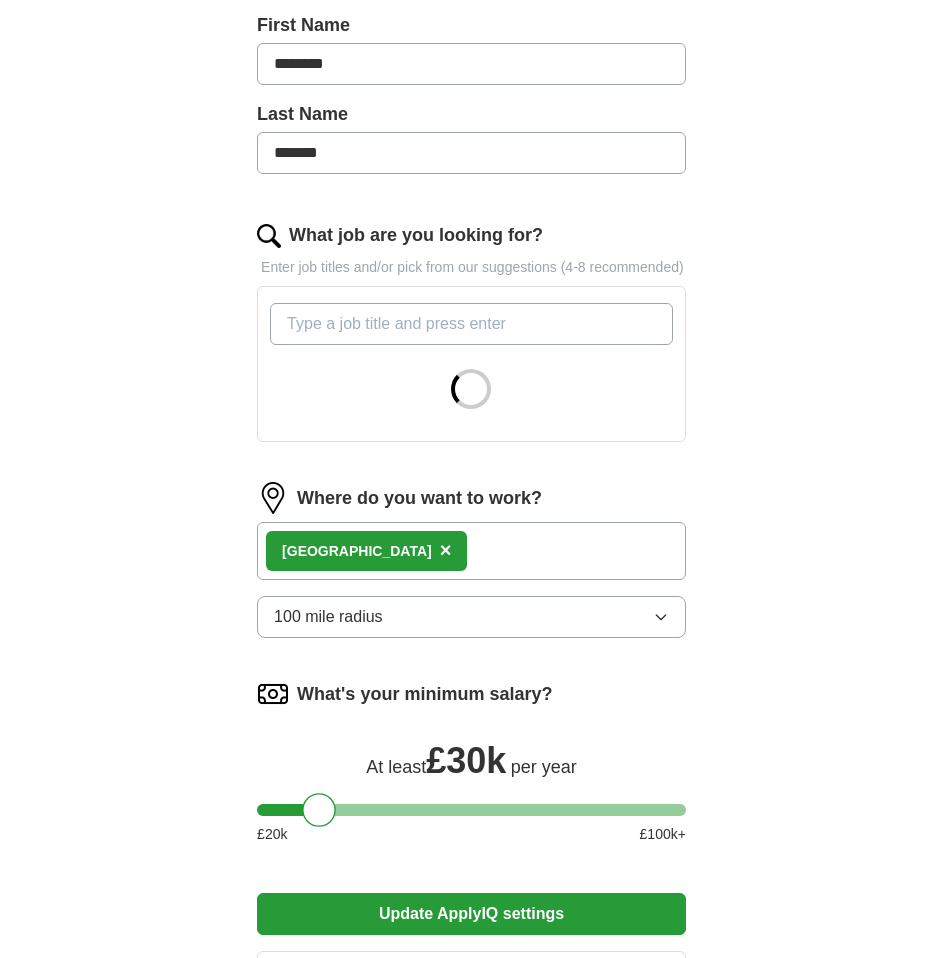 scroll, scrollTop: 500, scrollLeft: 0, axis: vertical 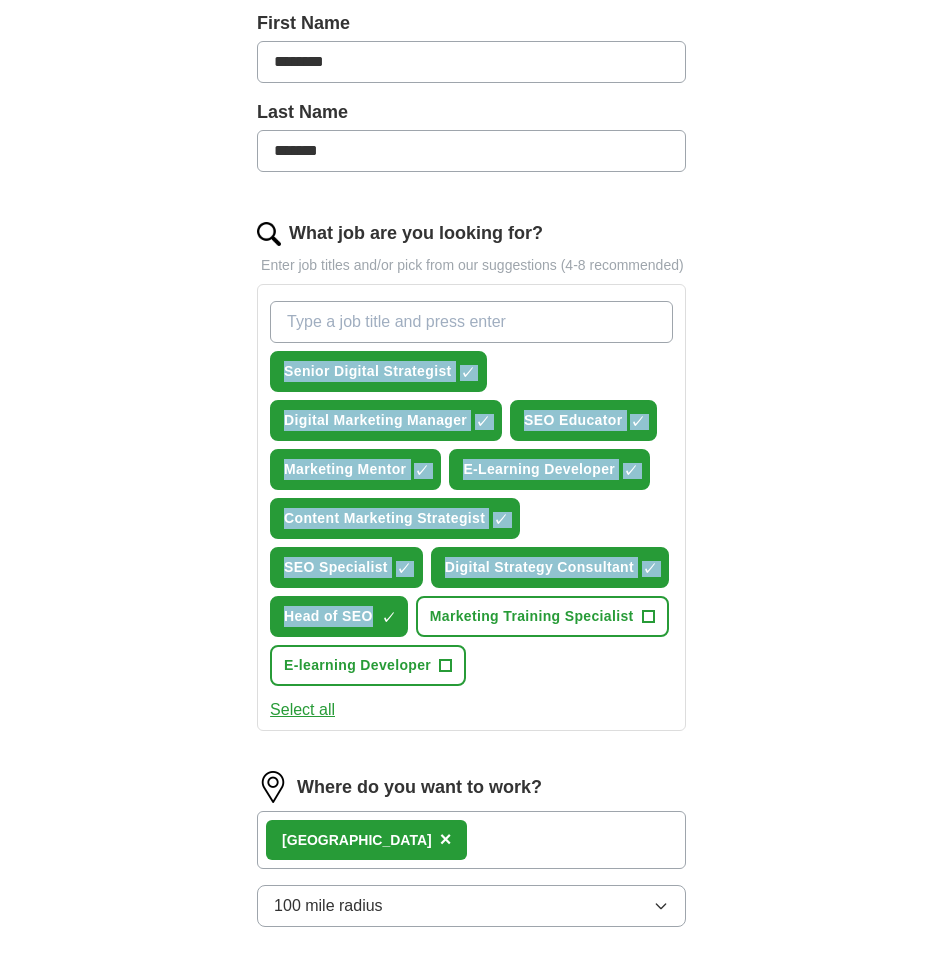 drag, startPoint x: 262, startPoint y: 372, endPoint x: 369, endPoint y: 621, distance: 271.0166 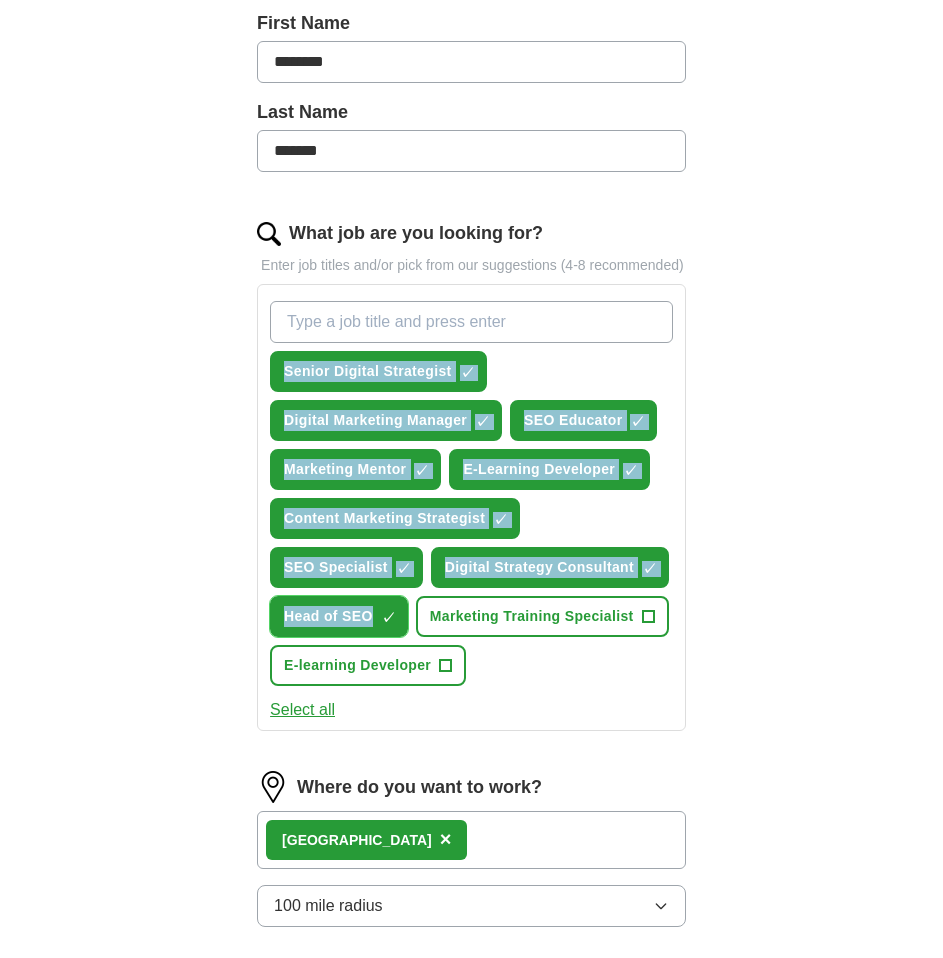 copy on "Senior Digital Strategist ✓ × Digital Marketing Manager ✓ × SEO Educator ✓ × Marketing Mentor ✓ × E-Learning Developer ✓ × Content Marketing Strategist ✓ × SEO Specialist ✓ × Digital Strategy Consultant ✓ × Head of SEO" 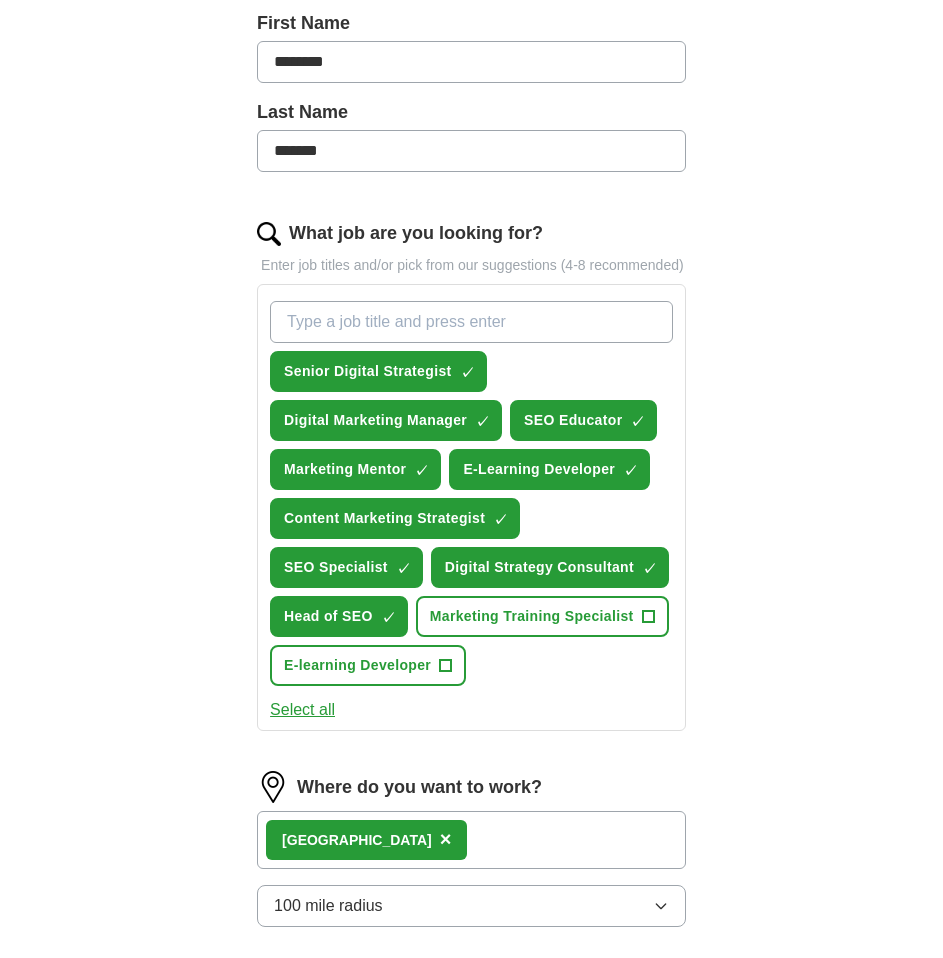 click on "ApplyIQ Let  ApplyIQ  do the hard work of searching and applying for jobs. Just tell us what you're looking for, and we'll do the rest. Select a CV [PERSON_NAME] - Digital Marketing Facilitator CV - FourthRev -2025-.pdf [DATE] 00:58 Upload a different  CV By uploading your  CV  you agree to our   T&Cs   and   Privacy Notice . First Name ******** Last Name ******* What job are you looking for? Enter job titles and/or pick from our suggestions (4-8 recommended) Senior Digital Strategist ✓ × Digital Marketing Manager ✓ × SEO Educator ✓ × Marketing Mentor ✓ × E-Learning Developer ✓ × Content Marketing Strategist ✓ × SEO Specialist ✓ × Digital Strategy Consultant ✓ × Head of SEO ✓ × Marketing Training Specialist + E-learning Developer + Select all Where do you want to work? [GEOGRAPHIC_DATA] × 100 mile radius What's your minimum salary? At least  £ 30k   per year £ 20 k £ 100 k+ Update ApplyIQ settings Go to dashboard" at bounding box center (471, 439) 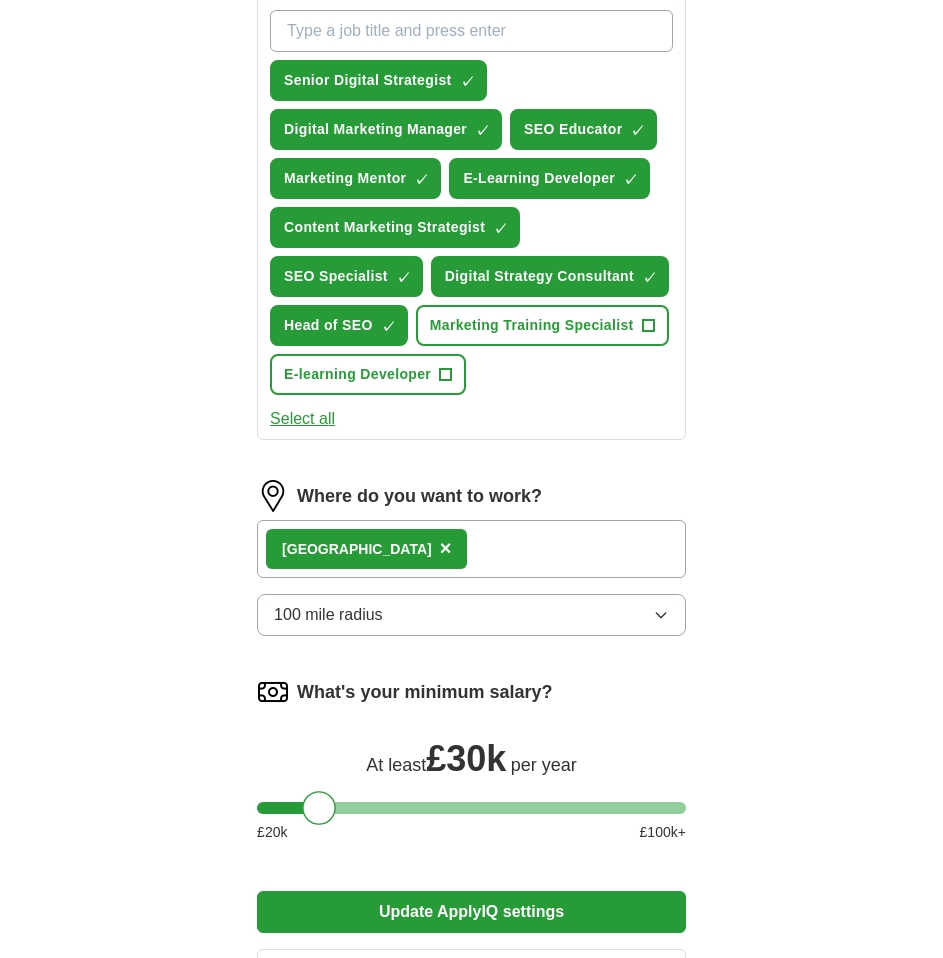 scroll, scrollTop: 800, scrollLeft: 0, axis: vertical 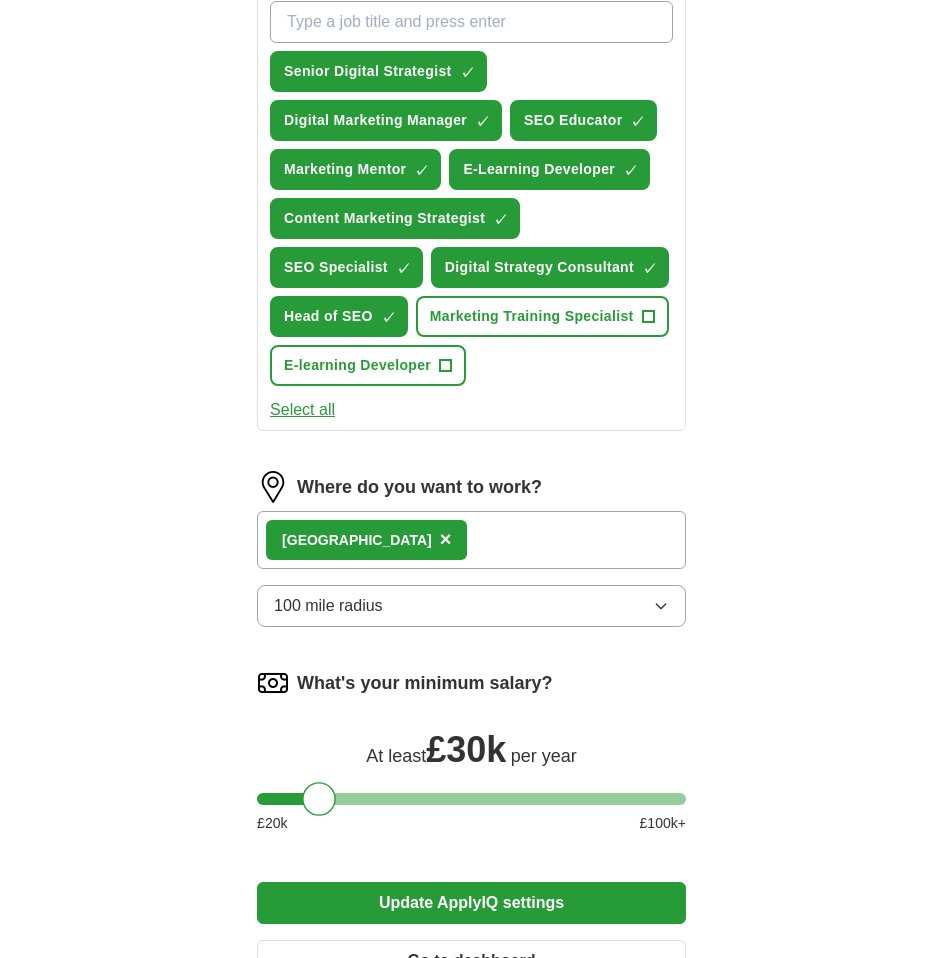 click on "West Midlands ×" at bounding box center (471, 540) 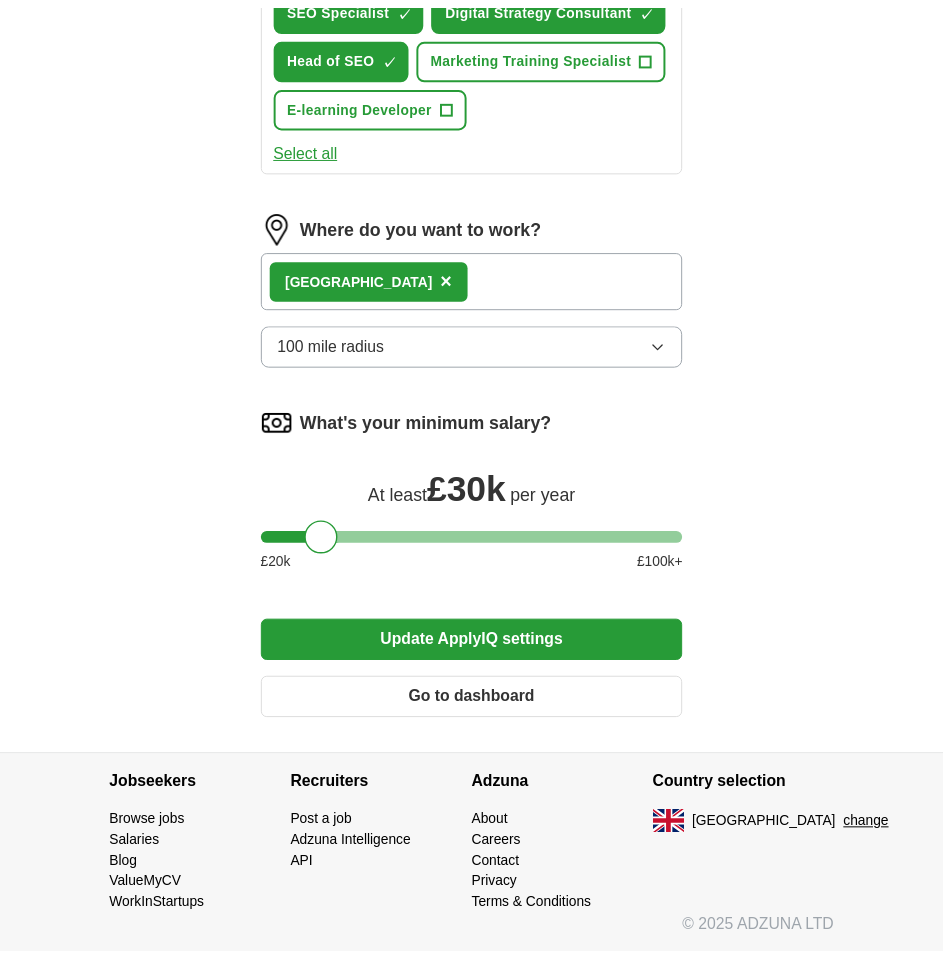 scroll, scrollTop: 0, scrollLeft: 0, axis: both 